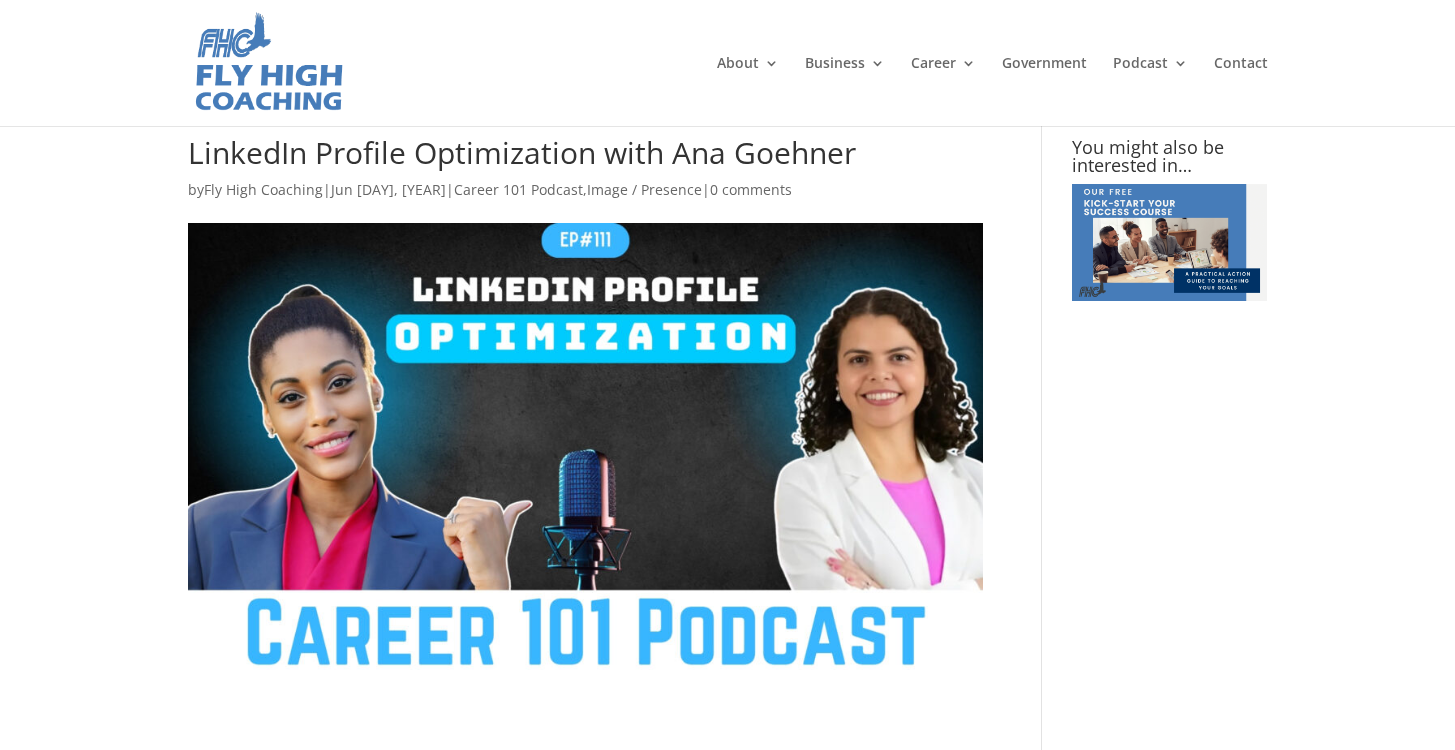 scroll, scrollTop: 0, scrollLeft: 0, axis: both 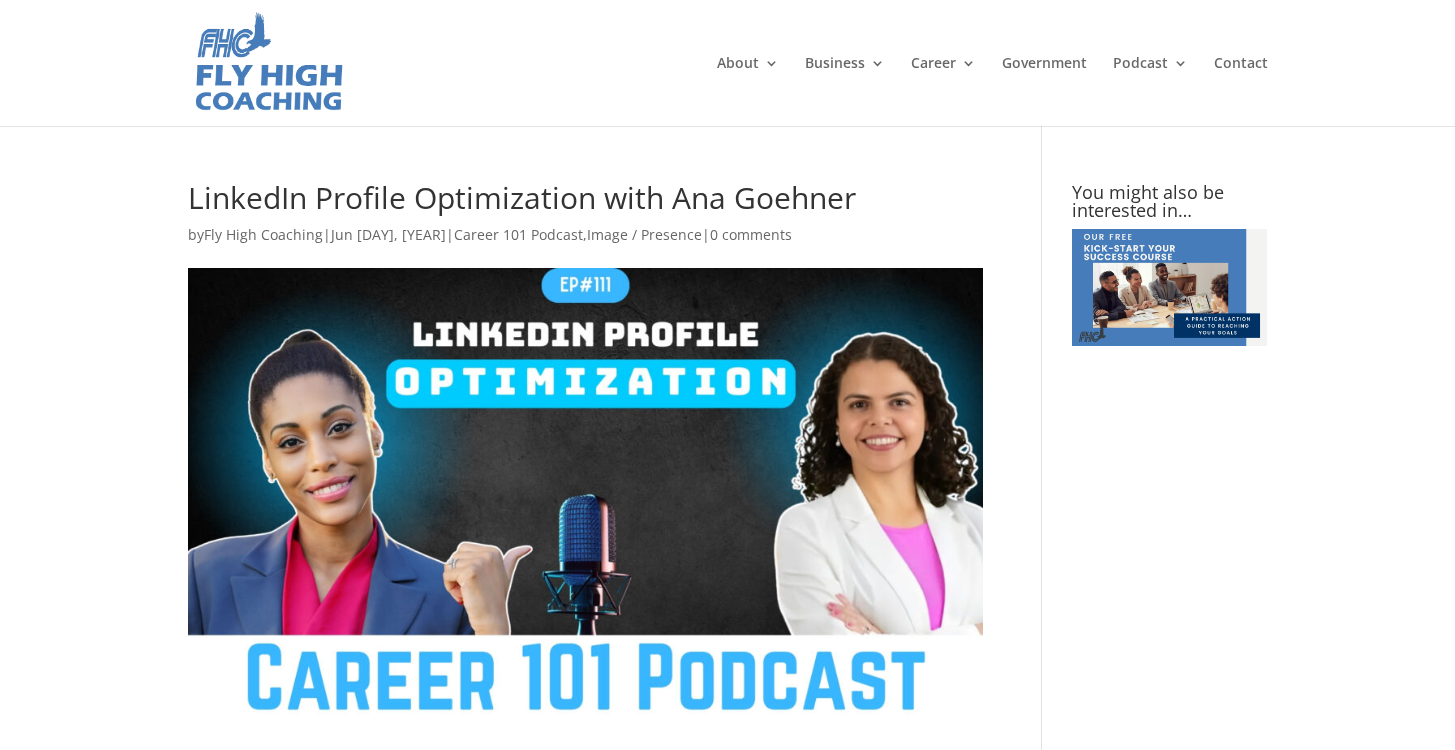 click at bounding box center (585, 491) 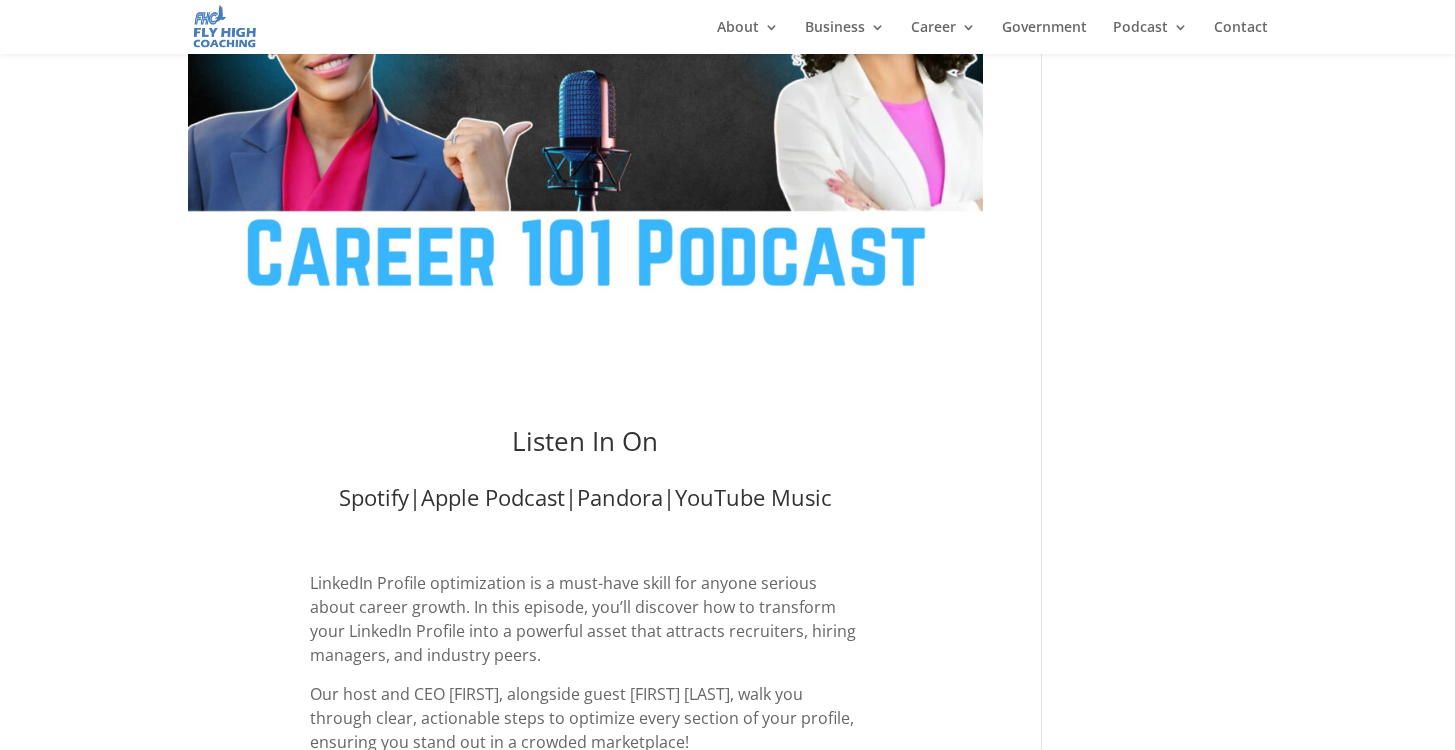 scroll, scrollTop: 398, scrollLeft: 0, axis: vertical 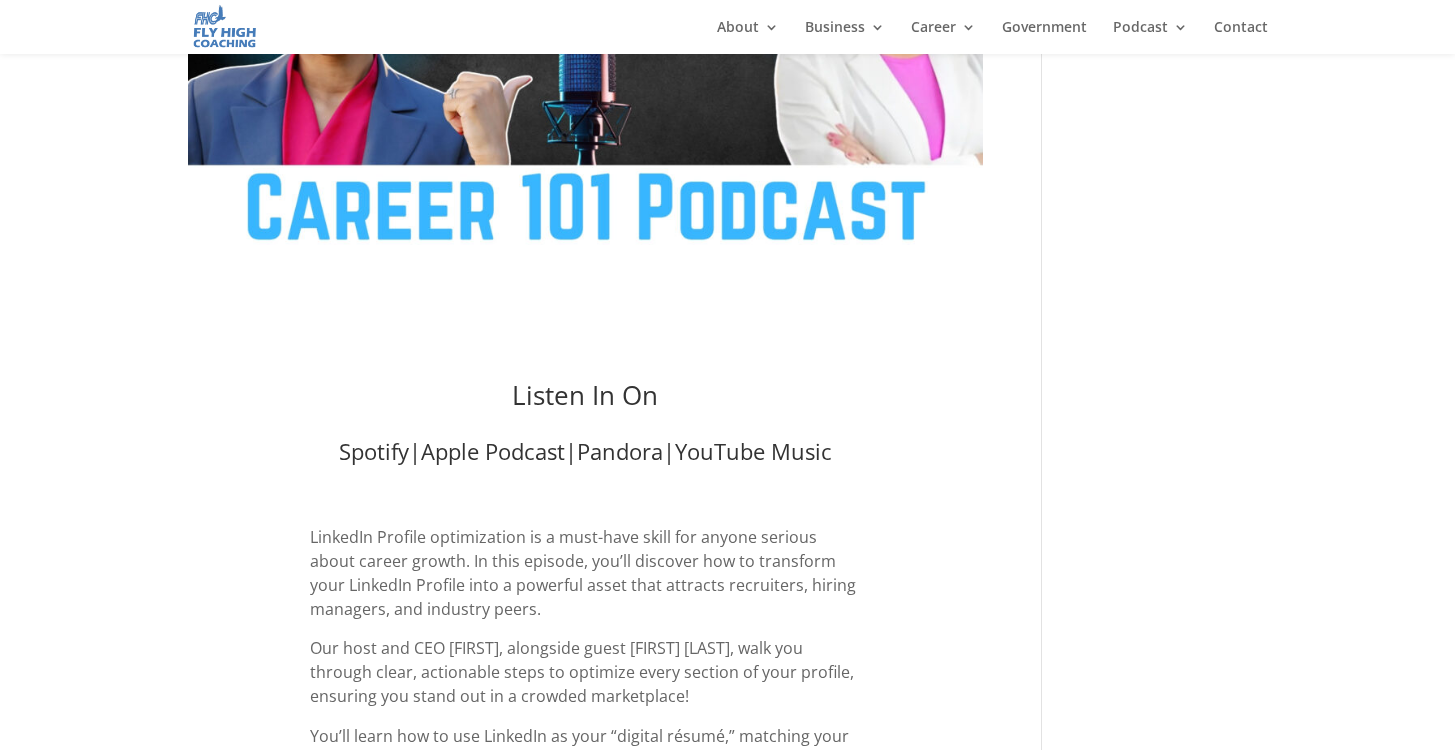 click on "YouTube Music" at bounding box center (753, 451) 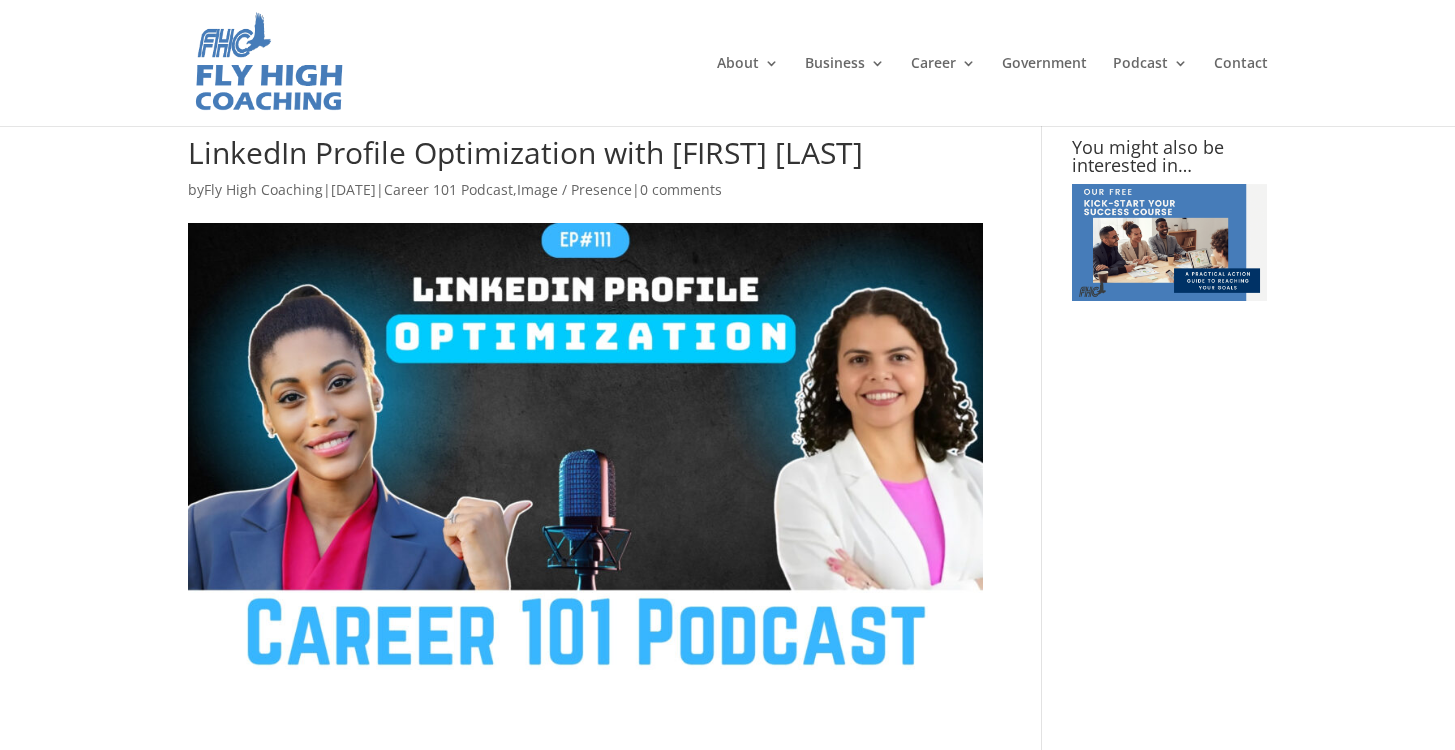 scroll, scrollTop: 398, scrollLeft: 0, axis: vertical 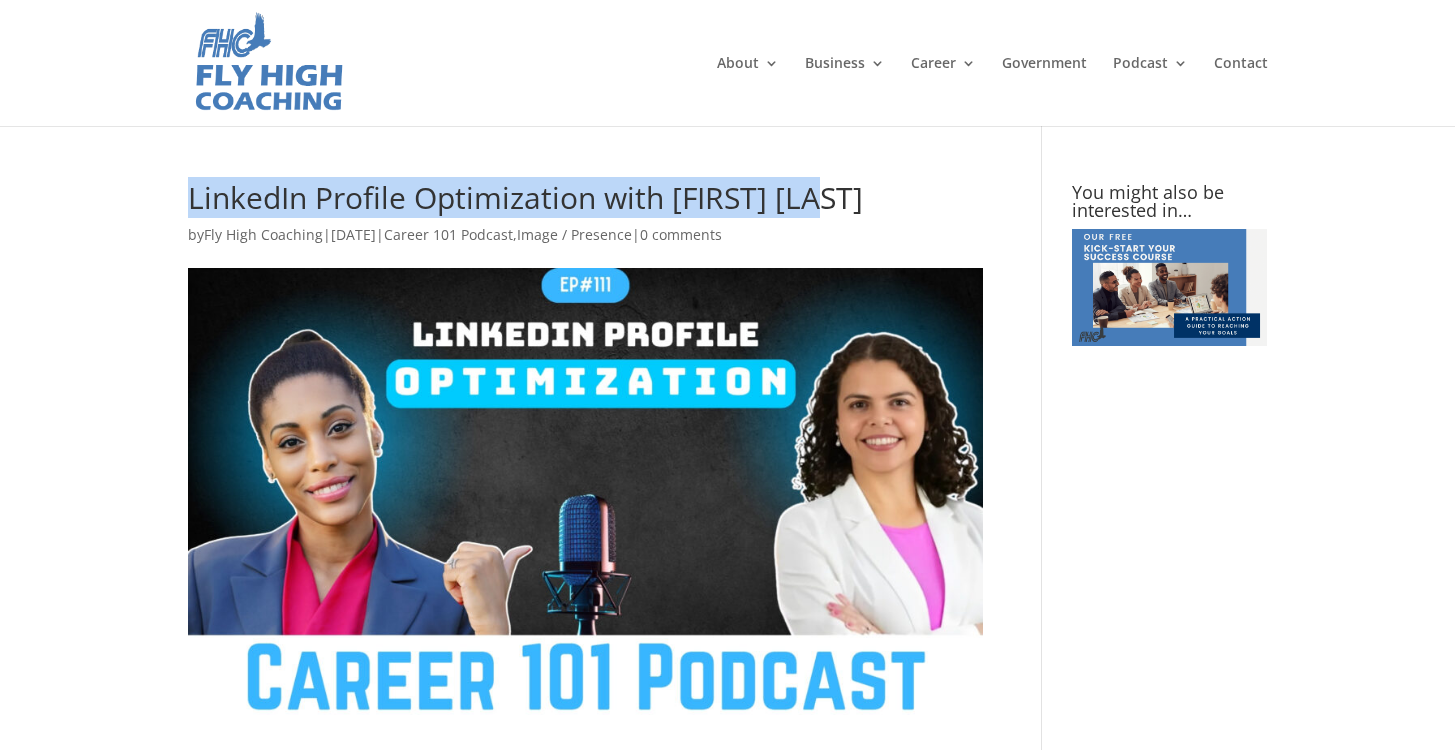 drag, startPoint x: 861, startPoint y: 208, endPoint x: 173, endPoint y: 201, distance: 688.0356 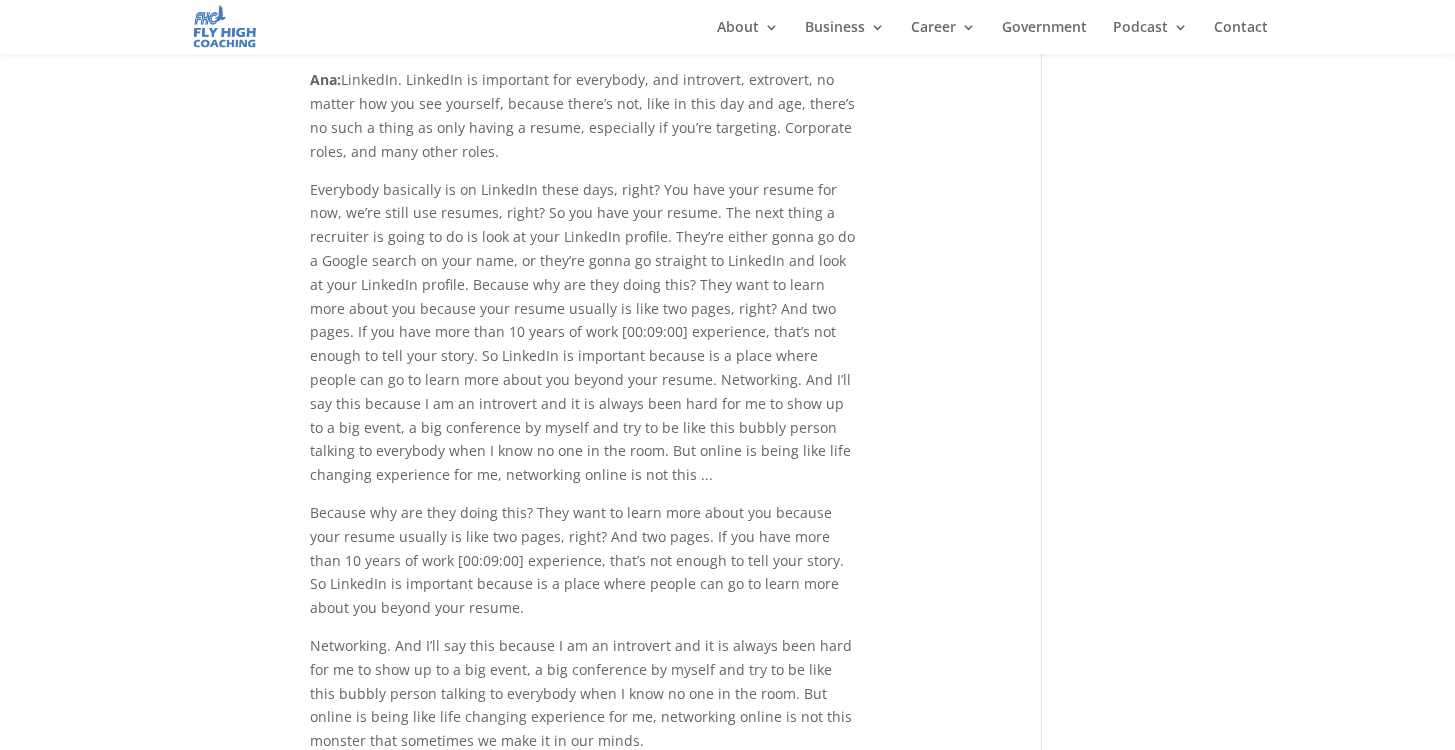 scroll, scrollTop: 5254, scrollLeft: 0, axis: vertical 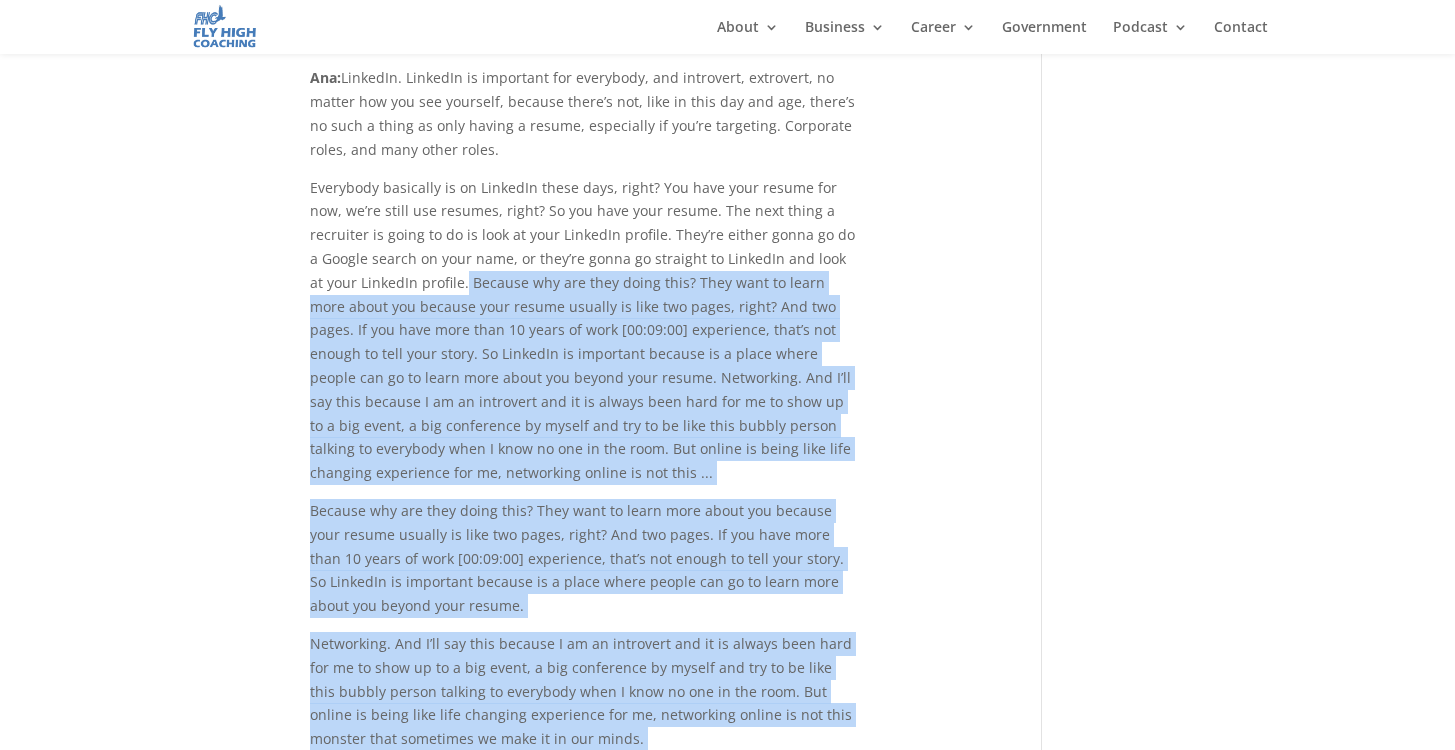 drag, startPoint x: 473, startPoint y: 227, endPoint x: 710, endPoint y: 632, distance: 469.24832 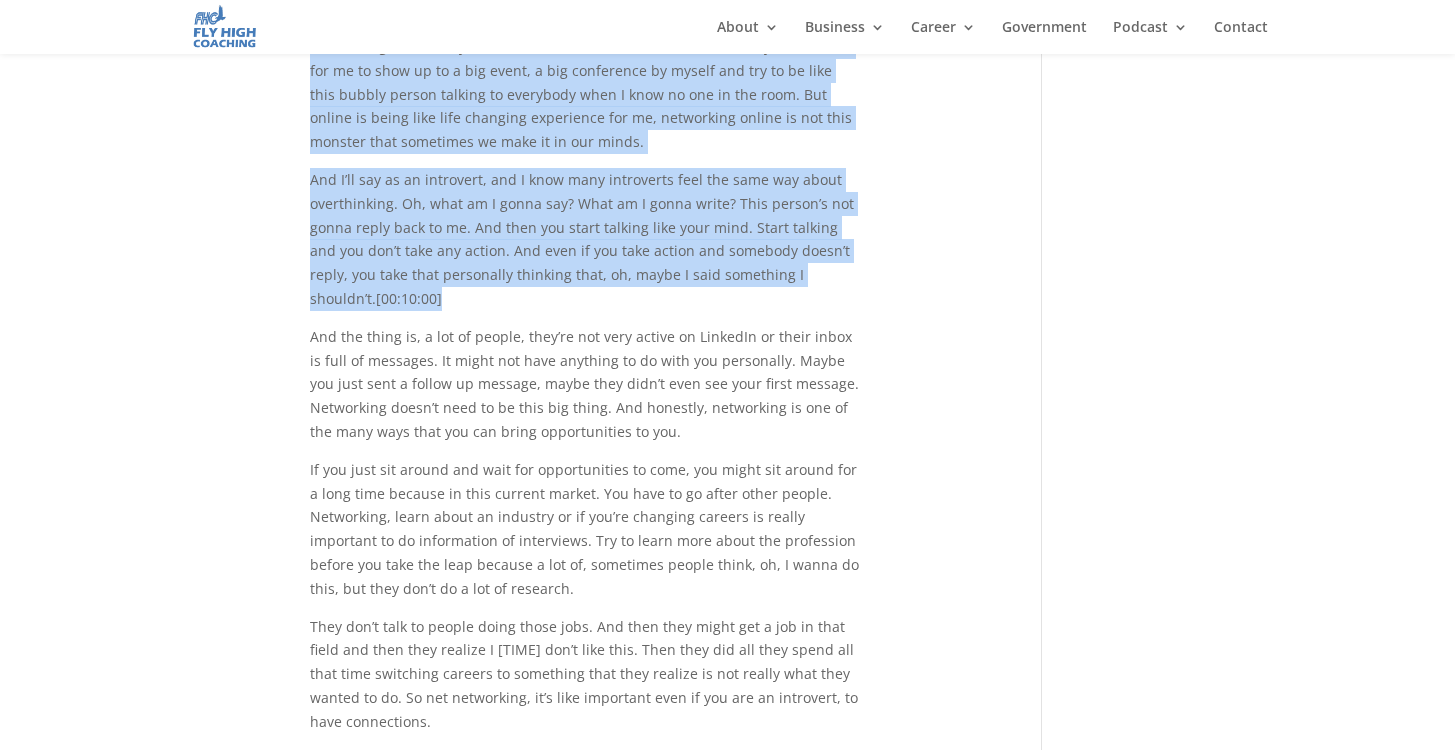 scroll, scrollTop: 5852, scrollLeft: 0, axis: vertical 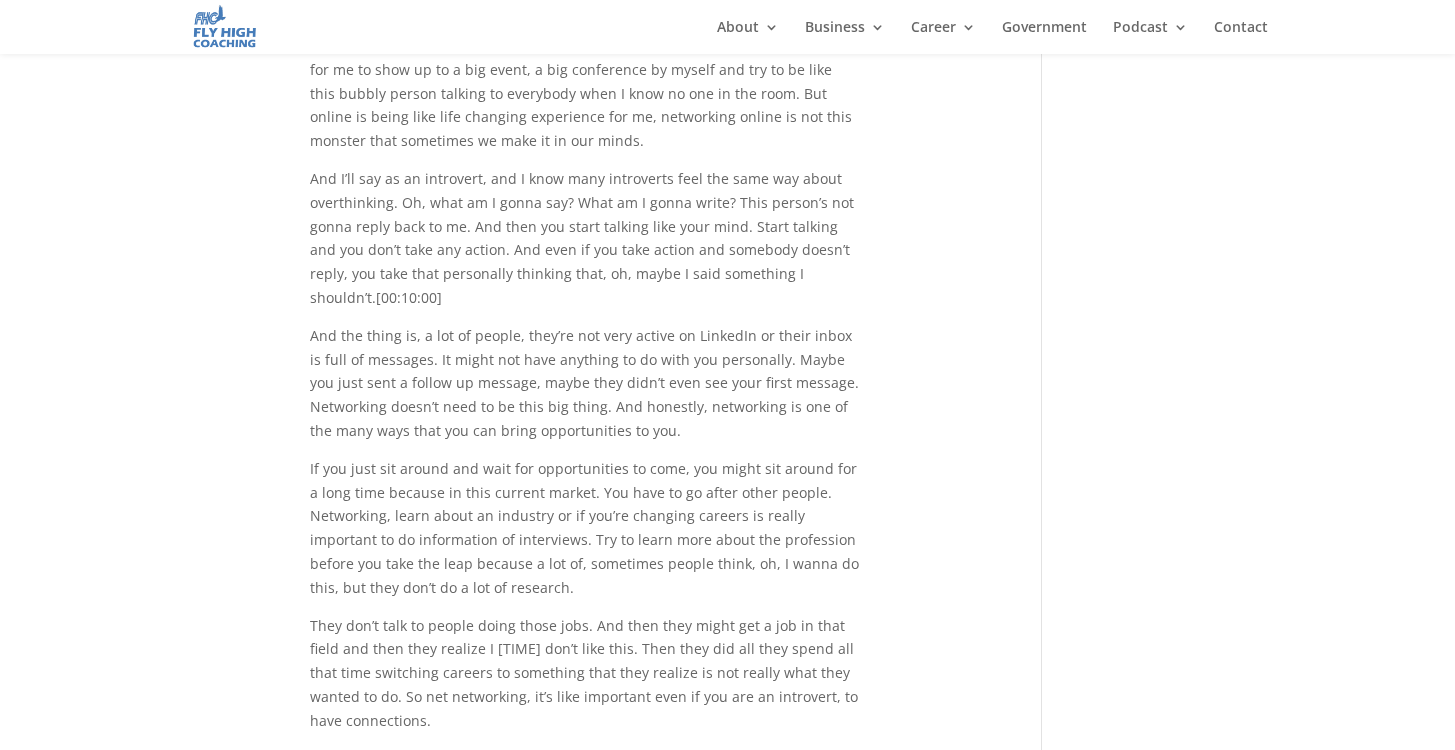 drag, startPoint x: 396, startPoint y: 100, endPoint x: 676, endPoint y: 480, distance: 472.01694 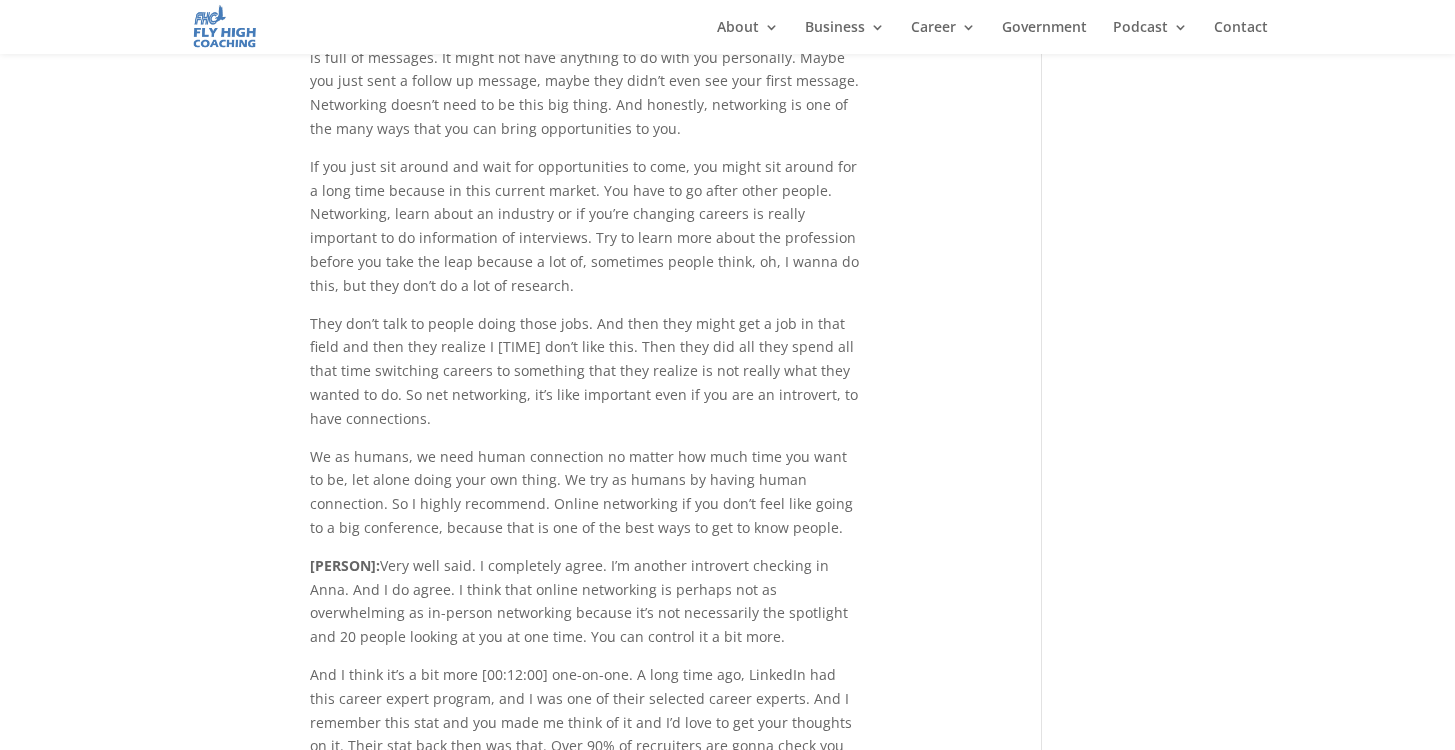 scroll, scrollTop: 6191, scrollLeft: 0, axis: vertical 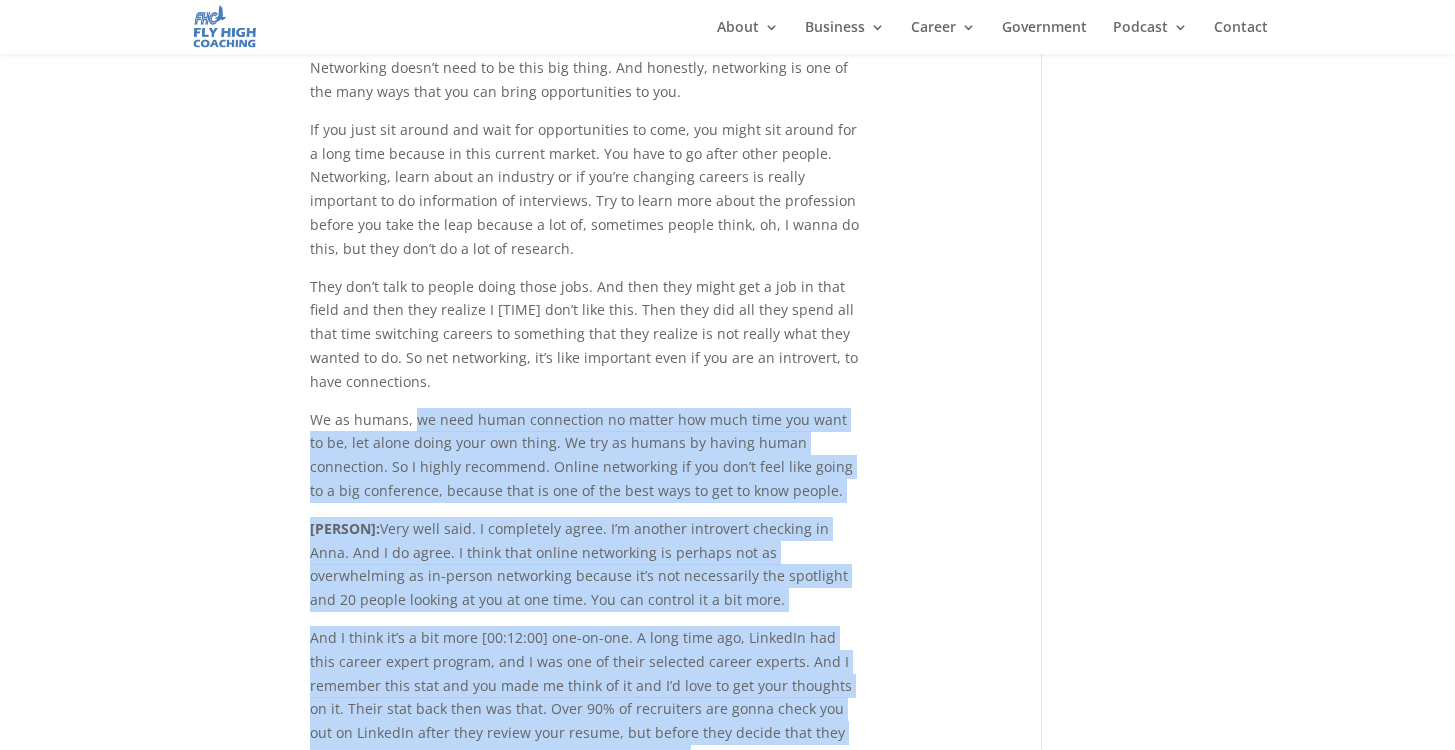 drag, startPoint x: 414, startPoint y: 154, endPoint x: 665, endPoint y: 496, distance: 424.2228 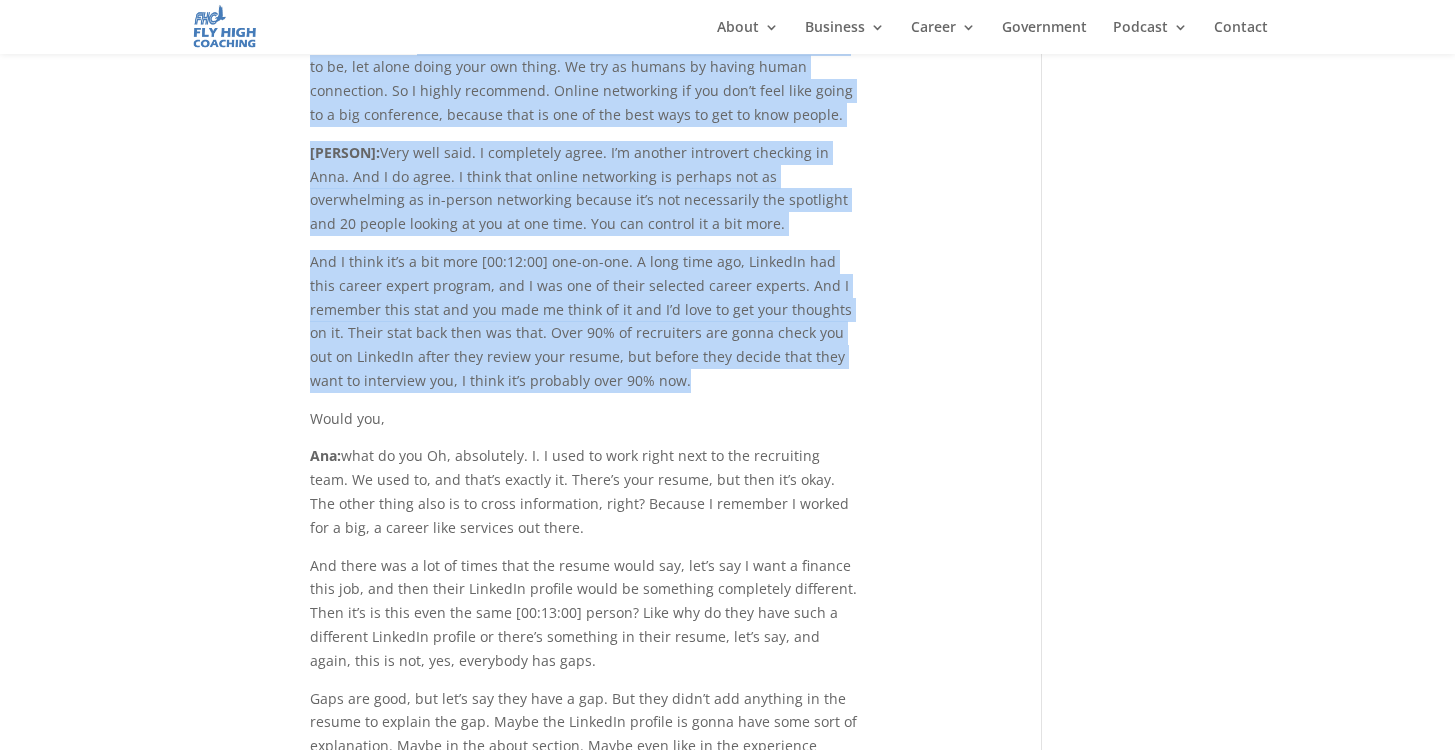 scroll, scrollTop: 6568, scrollLeft: 0, axis: vertical 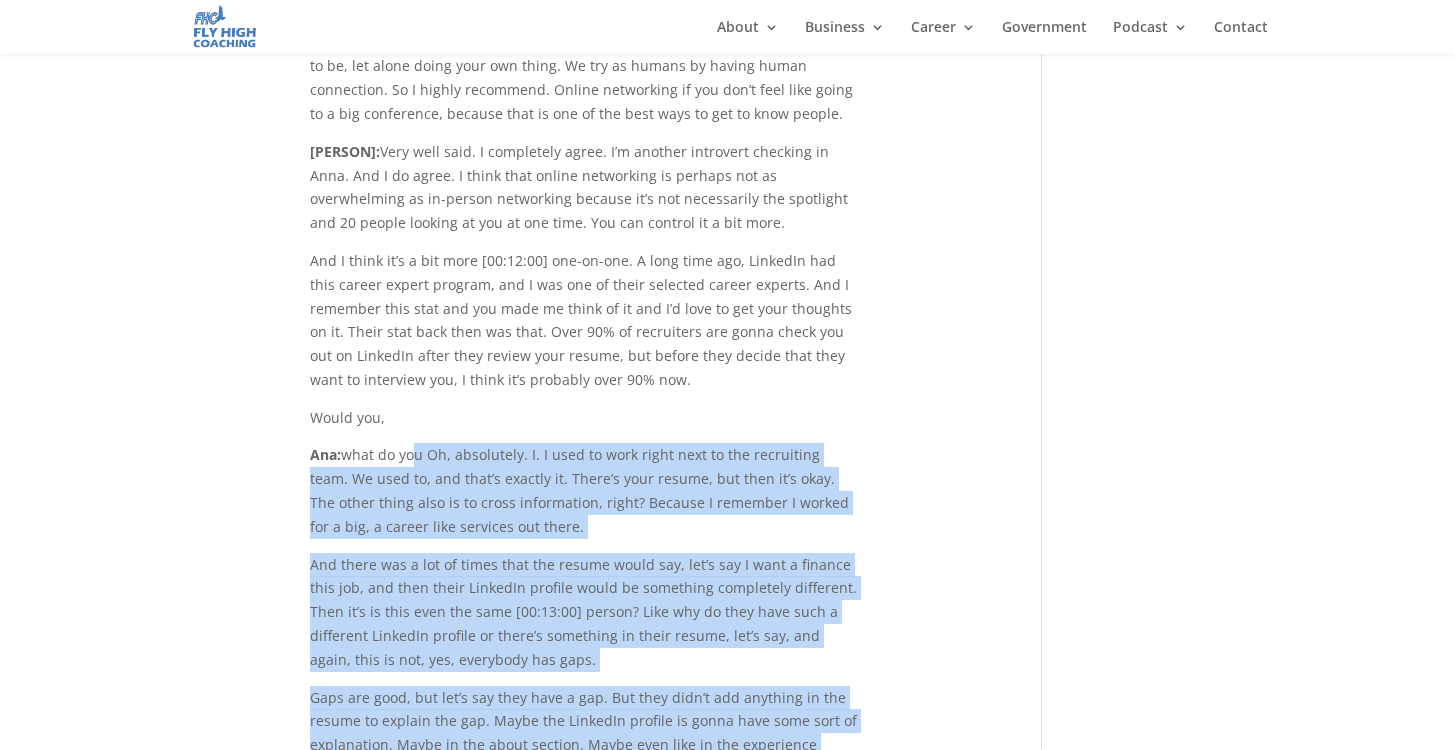 drag, startPoint x: 405, startPoint y: 195, endPoint x: 566, endPoint y: 503, distance: 347.54135 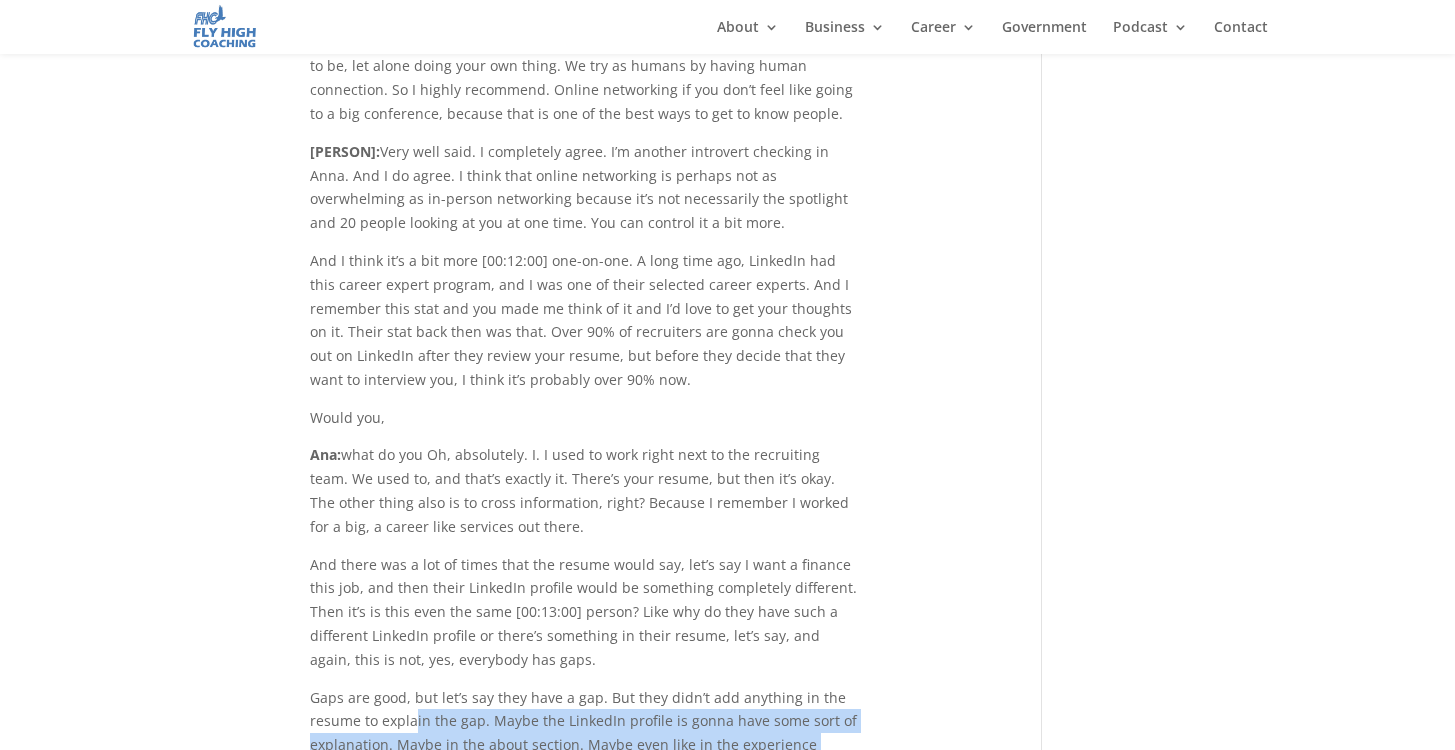 drag, startPoint x: 561, startPoint y: 503, endPoint x: 399, endPoint y: 442, distance: 173.10402 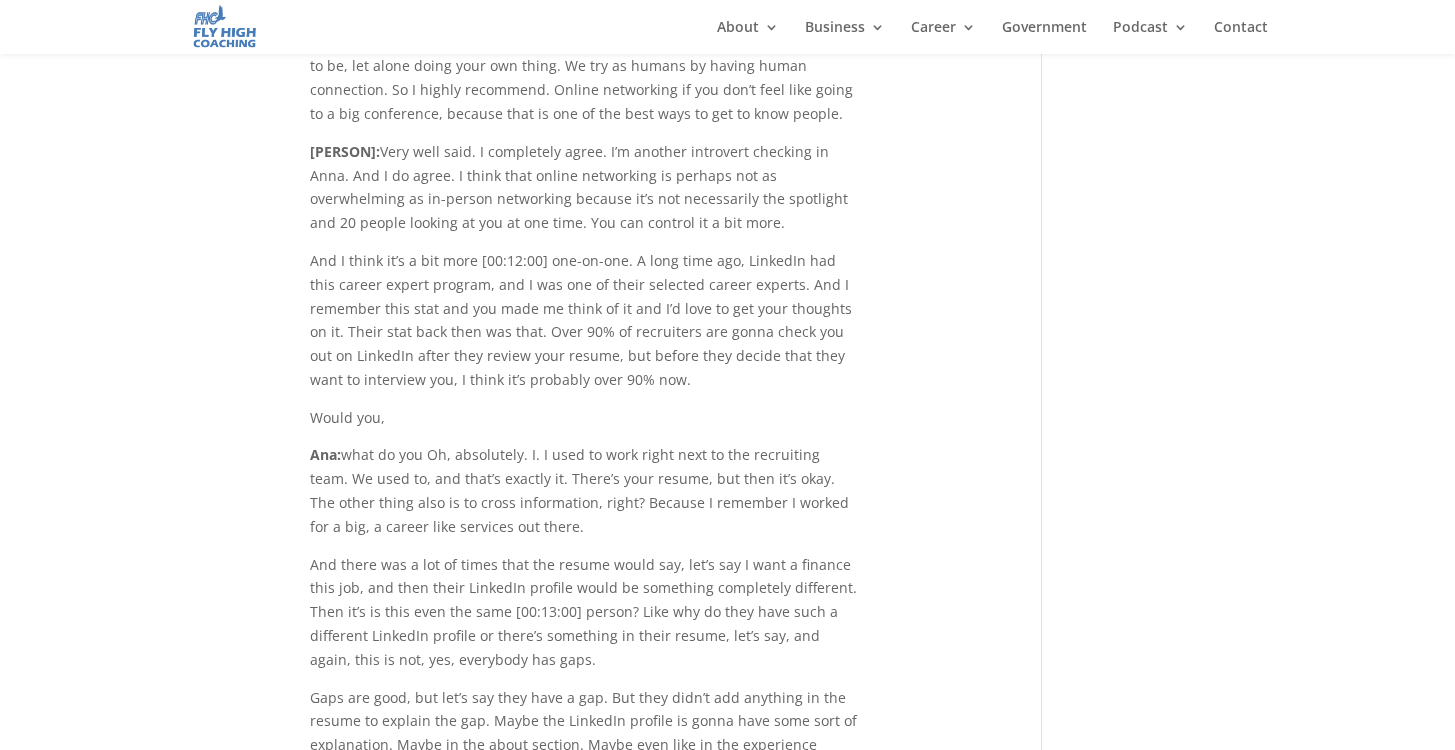 click on "Gaps are good, but let’s say they have a gap. But they didn’t add anything in the resume to explain the gap. Maybe the LinkedIn profile is gonna have some sort of explanation. Maybe in the about section. Maybe even like in the experience section, there’s gonna be something there." at bounding box center (585, 740) 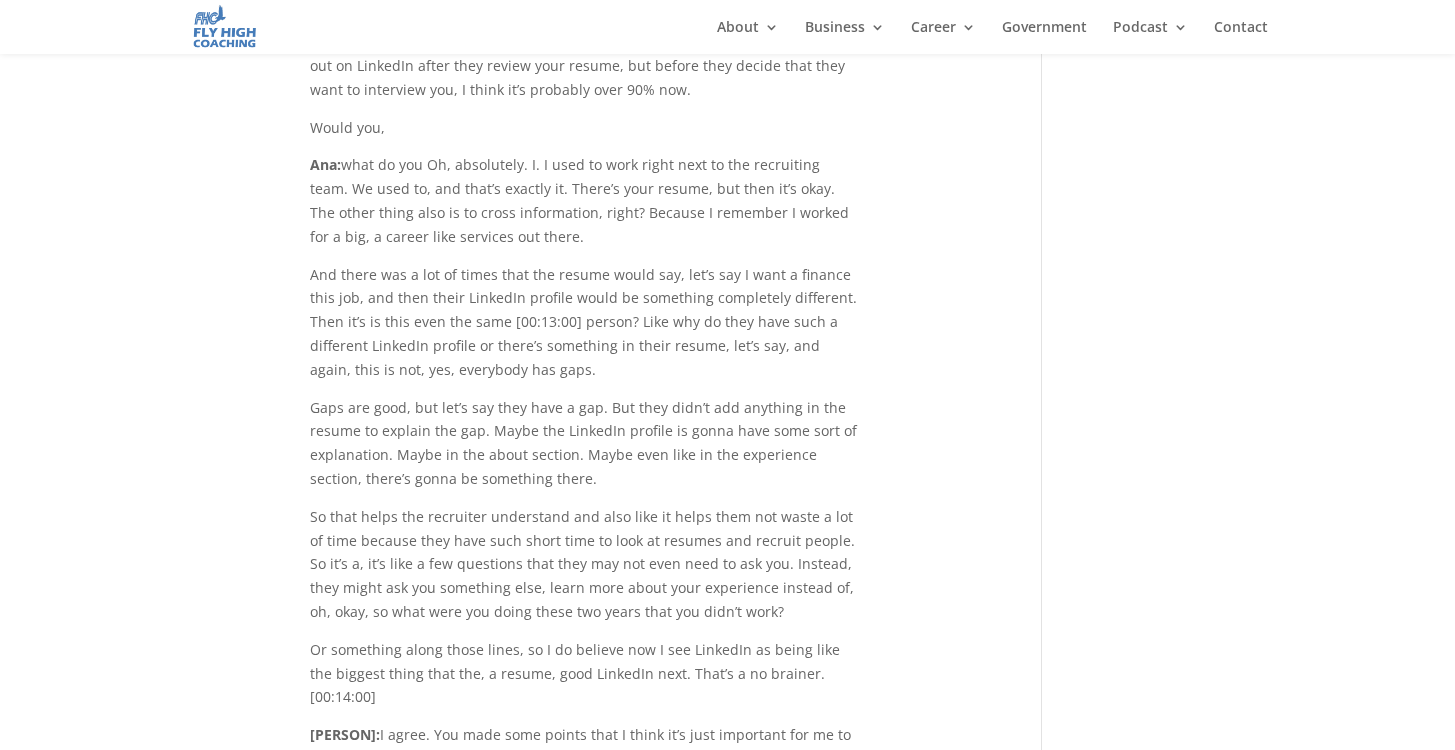 scroll, scrollTop: 6937, scrollLeft: 0, axis: vertical 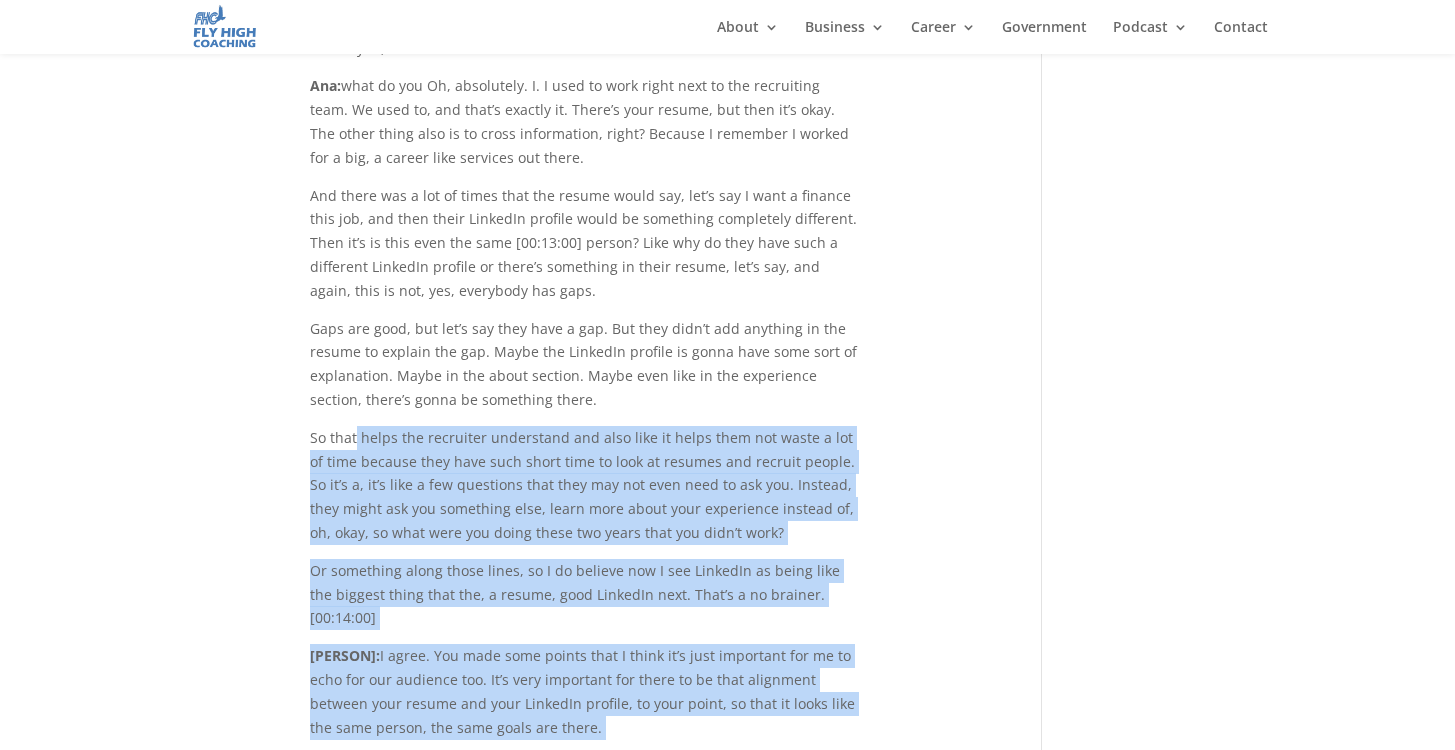 drag, startPoint x: 355, startPoint y: 174, endPoint x: 707, endPoint y: 708, distance: 639.578 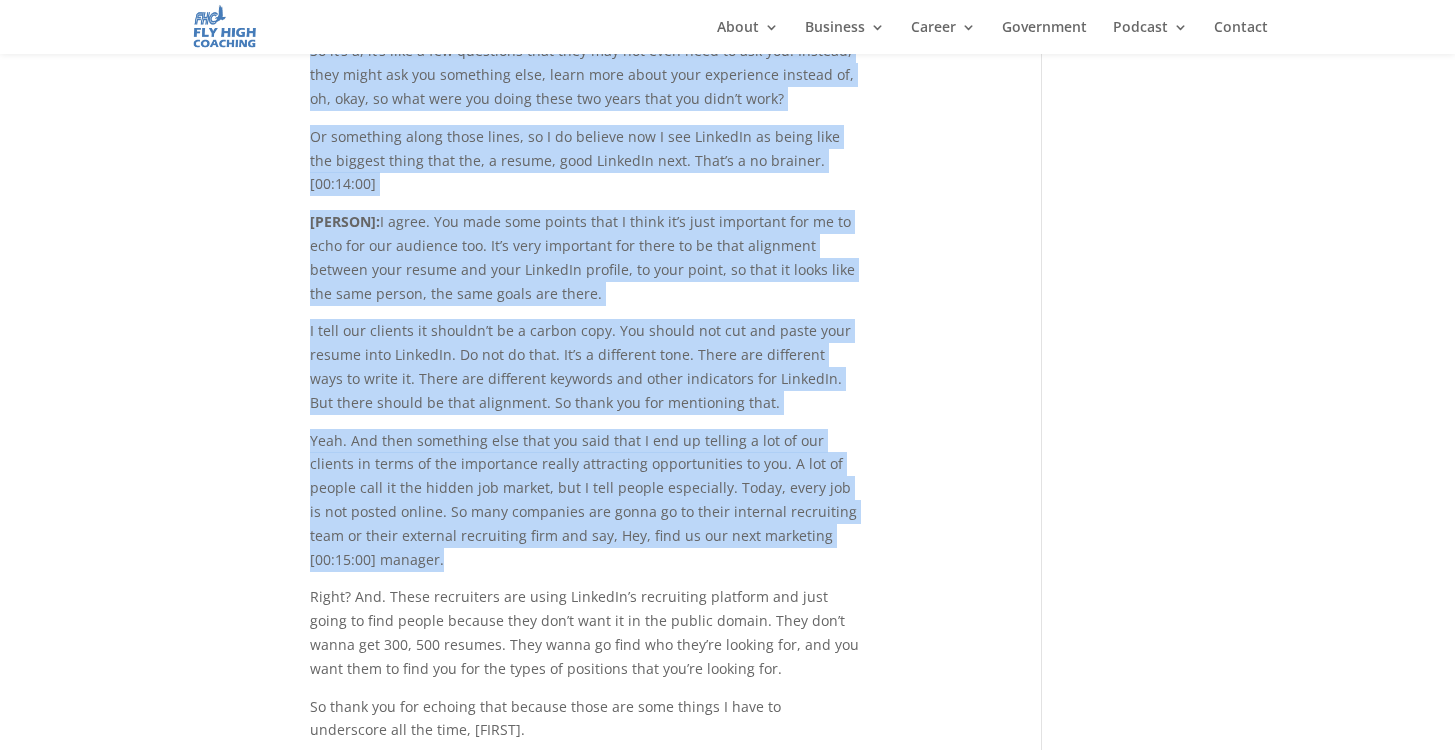scroll, scrollTop: 7371, scrollLeft: 0, axis: vertical 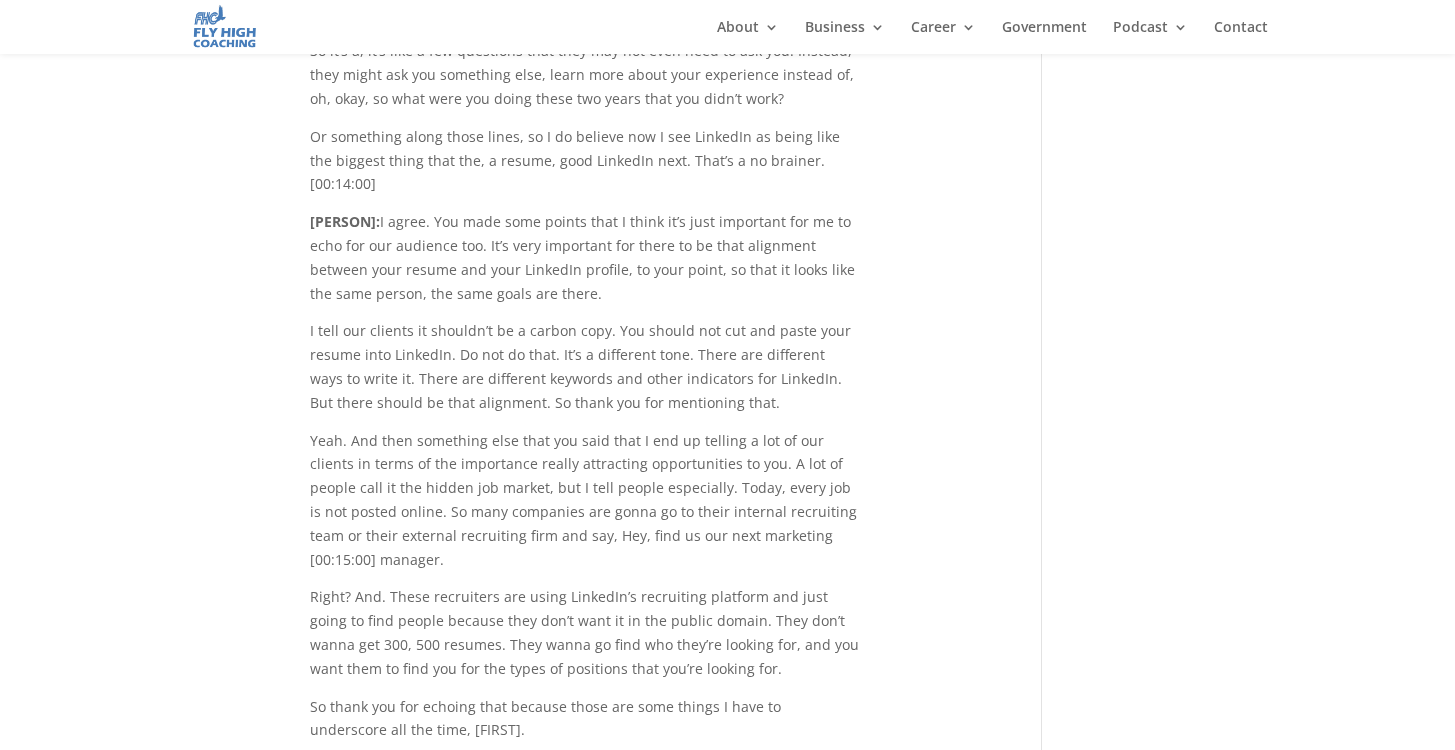 click on "Right? And. These recruiters are using LinkedIn’s recruiting platform and just going to find people because they don’t want it in the public domain. They don’t wanna get 300, 500 resumes. They wanna go find who they’re looking for, and you want them to find you for the types of positions that you’re looking for." at bounding box center (585, 639) 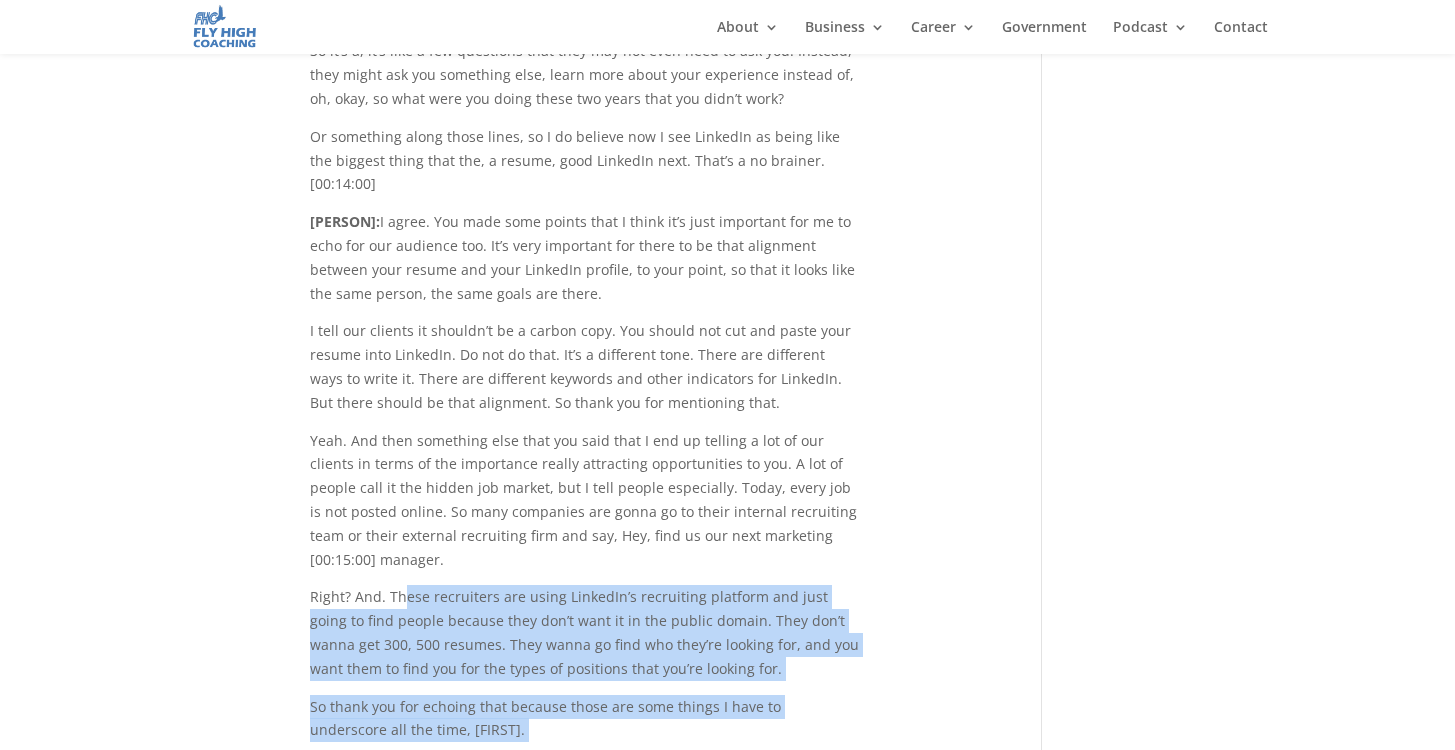 drag, startPoint x: 402, startPoint y: 313, endPoint x: 616, endPoint y: 656, distance: 404.28333 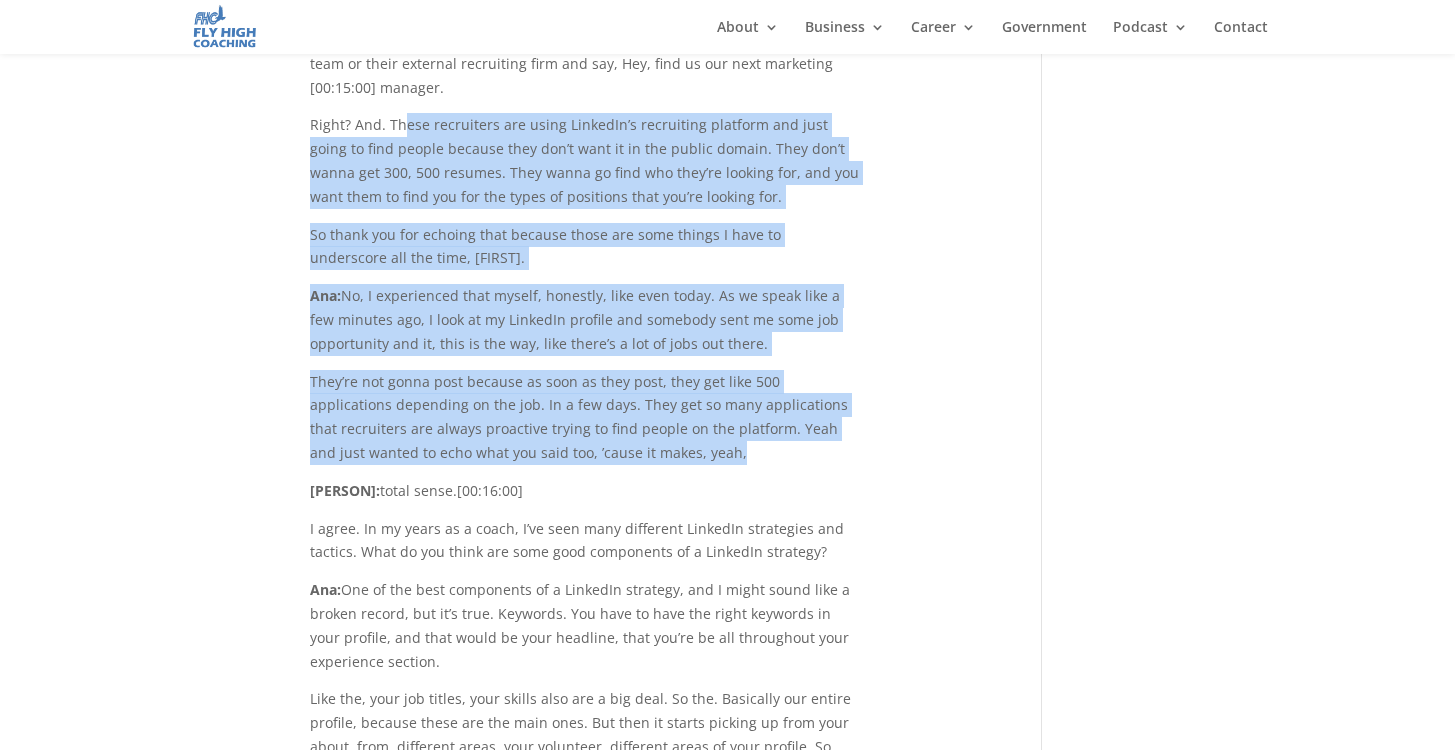 scroll, scrollTop: 7906, scrollLeft: 0, axis: vertical 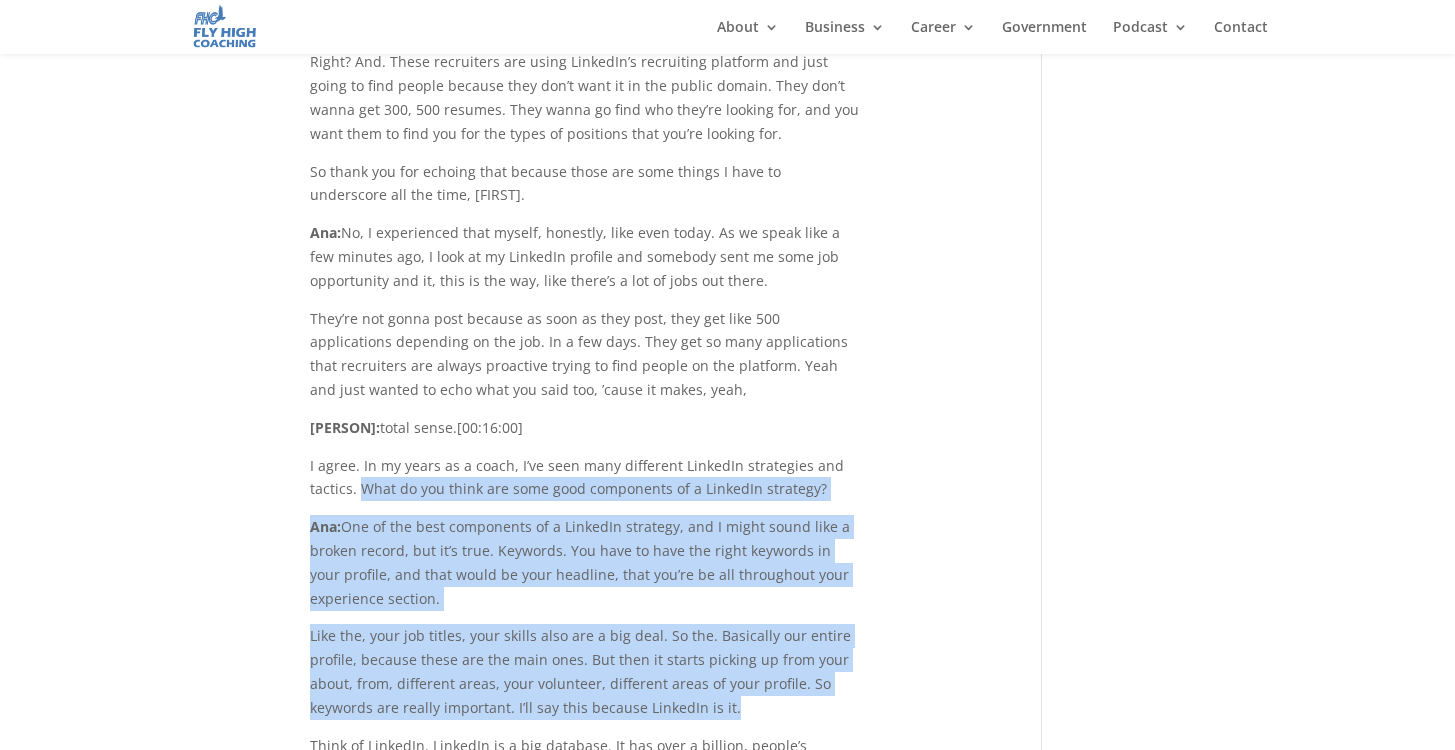drag, startPoint x: 359, startPoint y: 192, endPoint x: 784, endPoint y: 411, distance: 478.1067 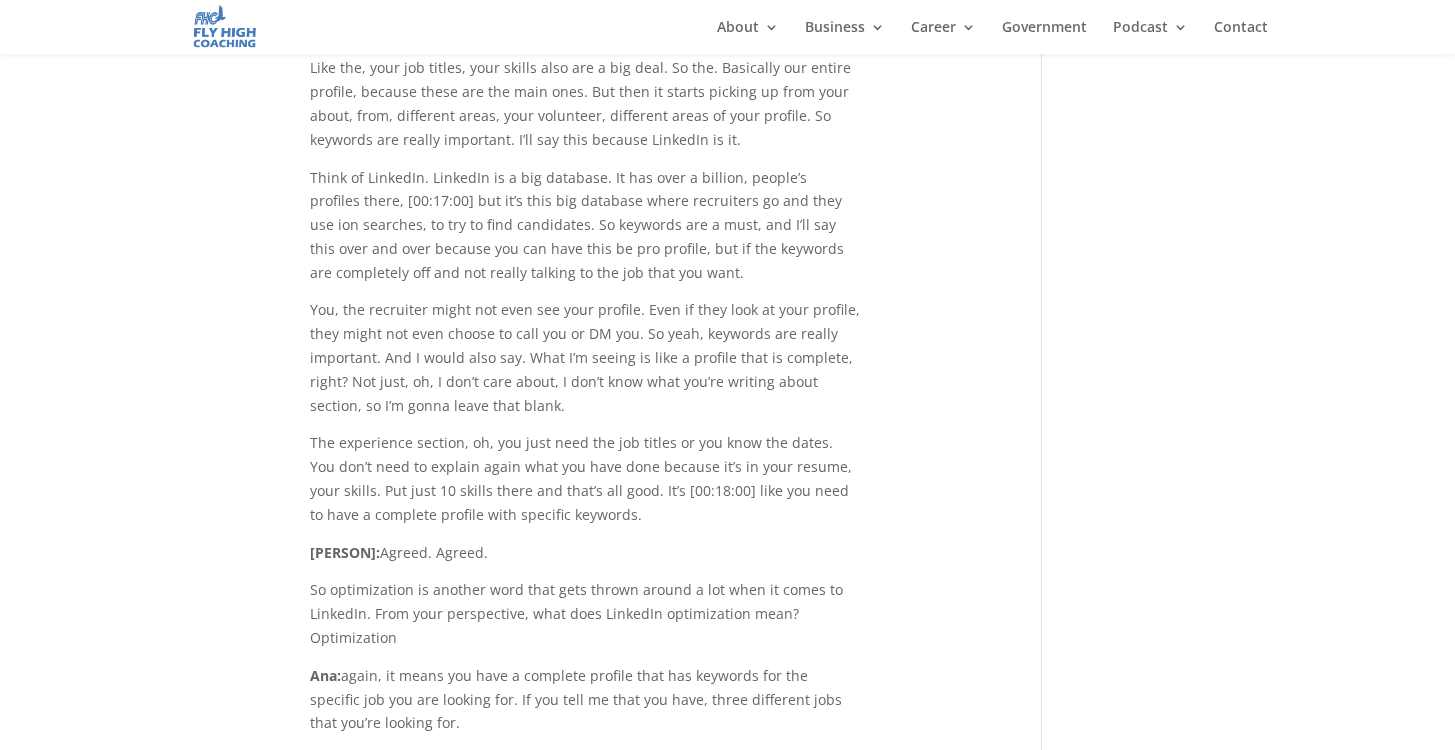 scroll, scrollTop: 8494, scrollLeft: 0, axis: vertical 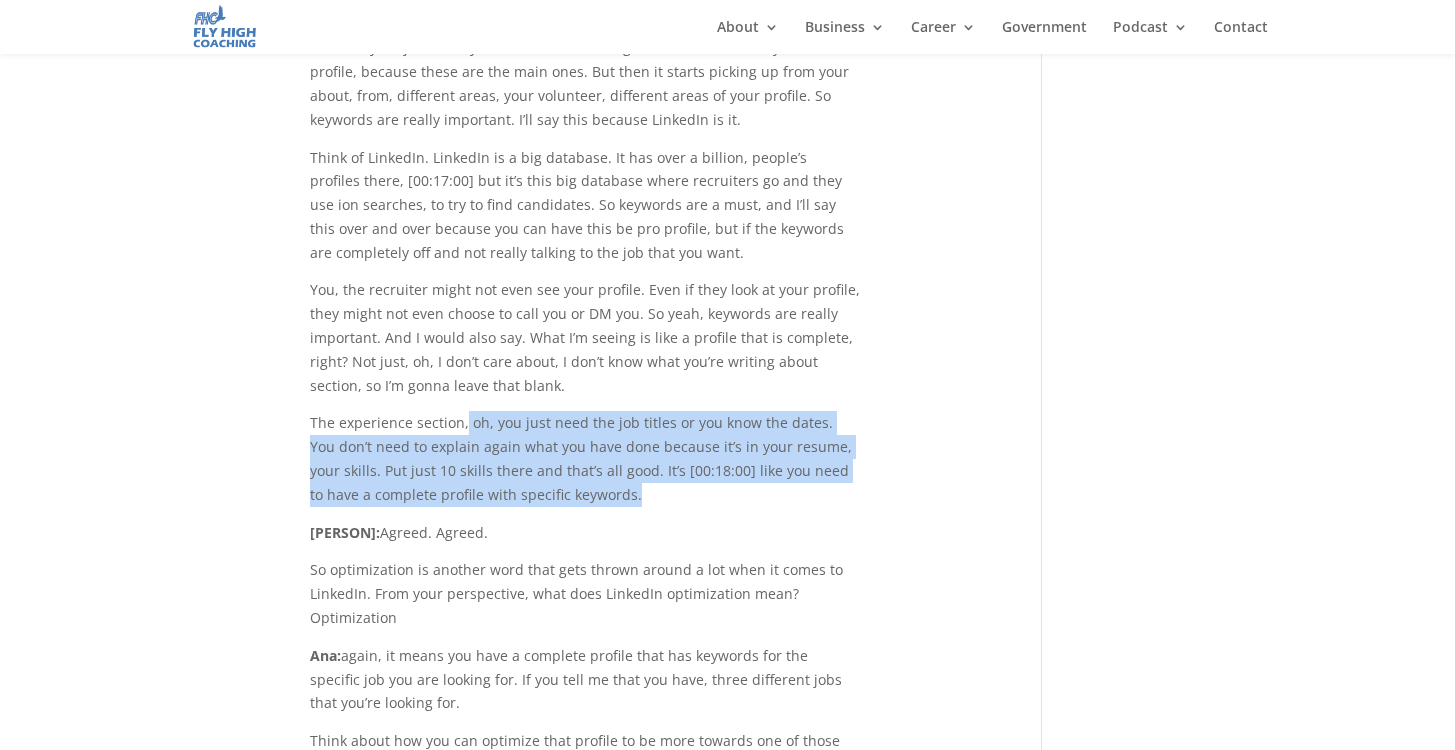drag, startPoint x: 463, startPoint y: 127, endPoint x: 623, endPoint y: 200, distance: 175.86642 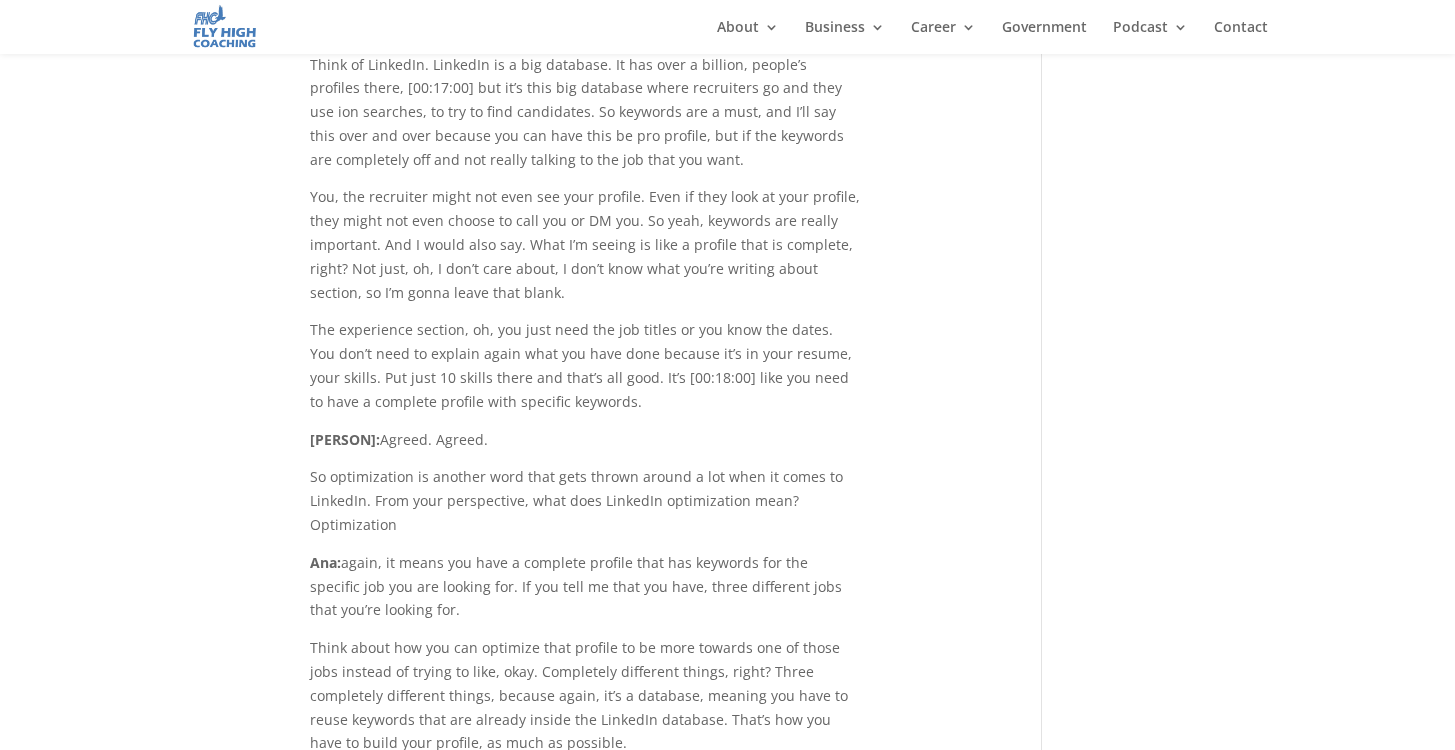 scroll, scrollTop: 8591, scrollLeft: 0, axis: vertical 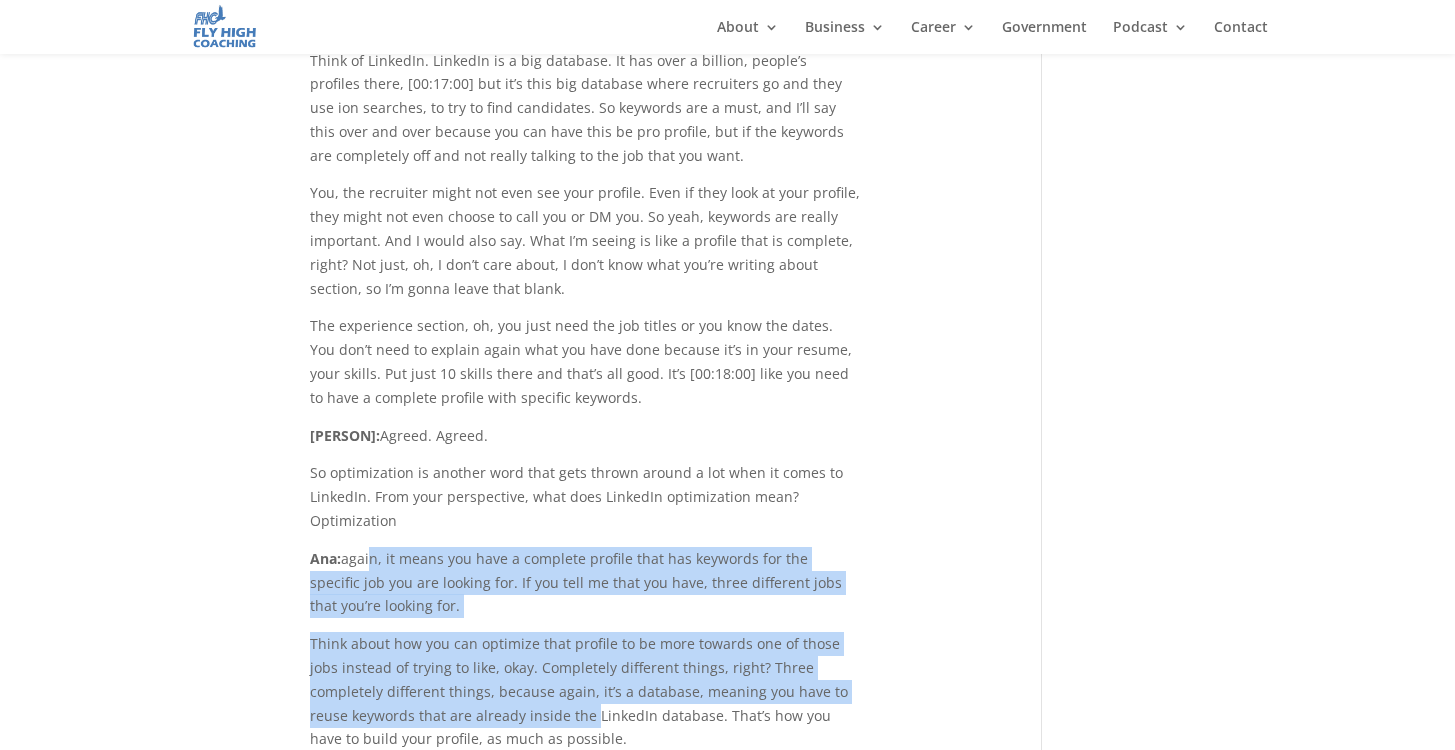 drag, startPoint x: 368, startPoint y: 272, endPoint x: 552, endPoint y: 436, distance: 246.4792 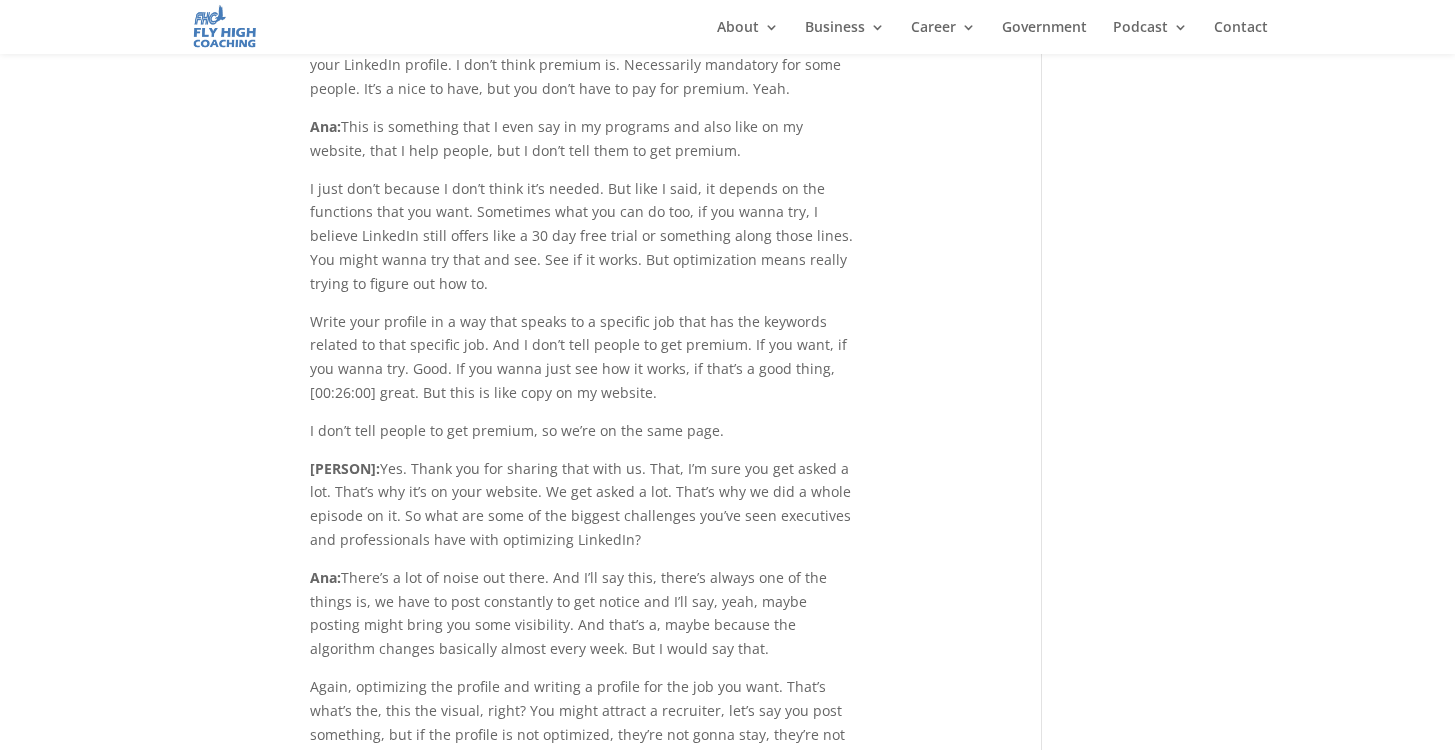 scroll, scrollTop: 11397, scrollLeft: 0, axis: vertical 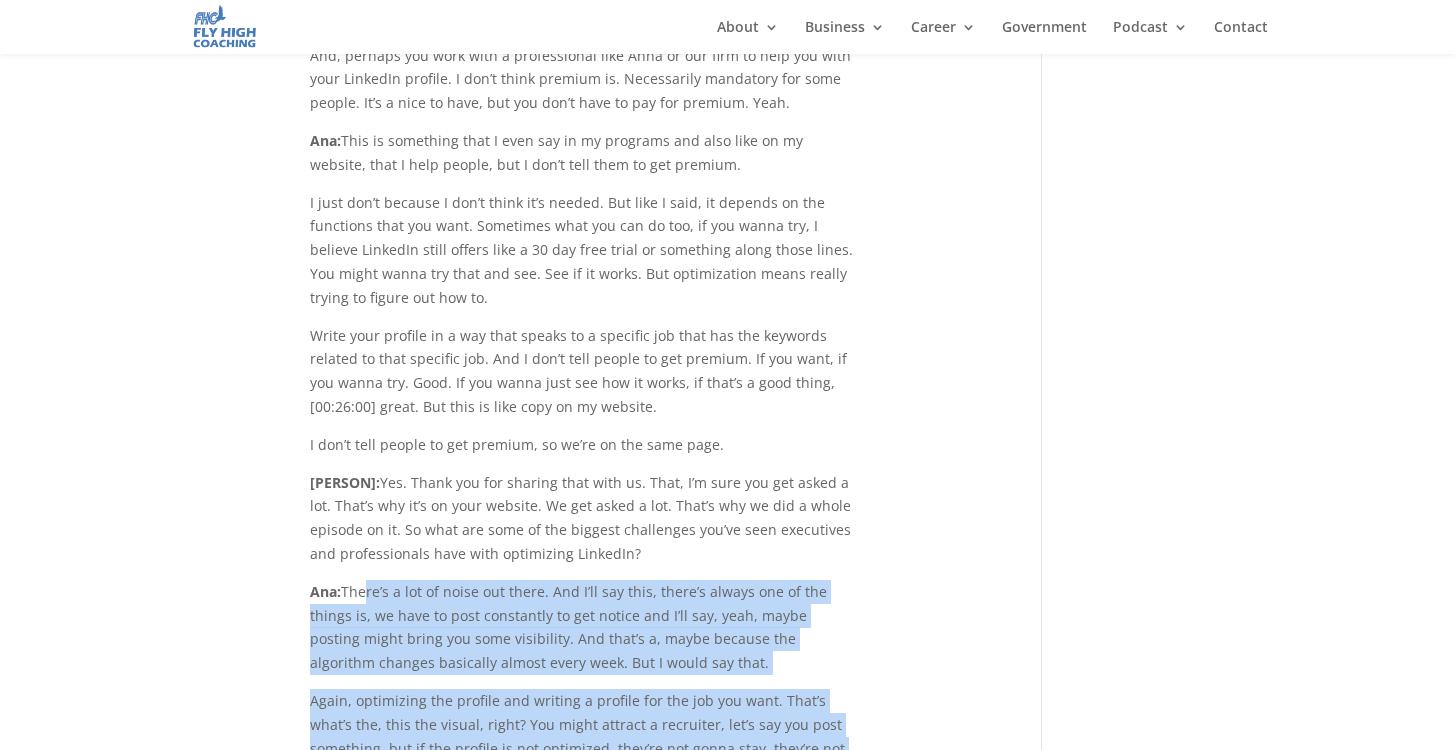 drag, startPoint x: 364, startPoint y: 188, endPoint x: 843, endPoint y: 466, distance: 553.8276 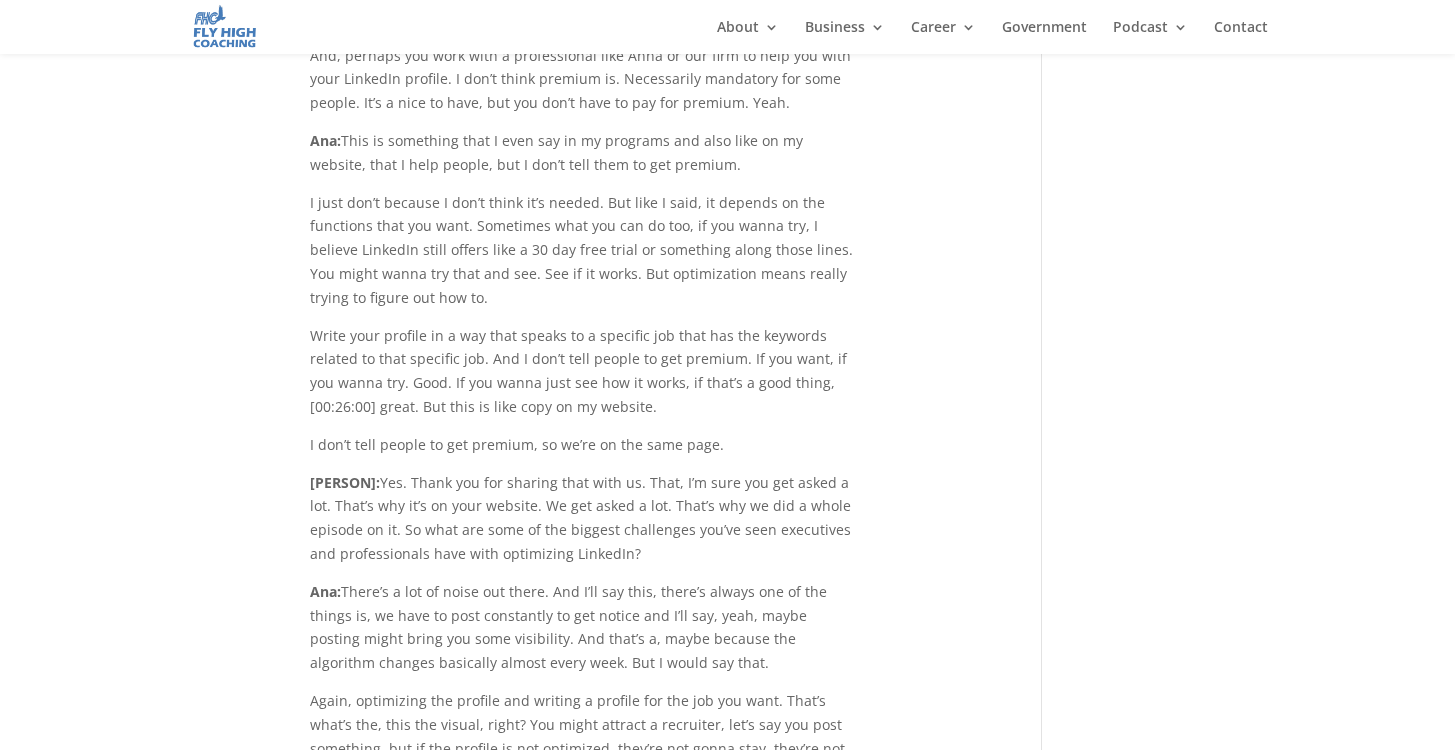 drag, startPoint x: 751, startPoint y: 464, endPoint x: 449, endPoint y: 366, distance: 317.50275 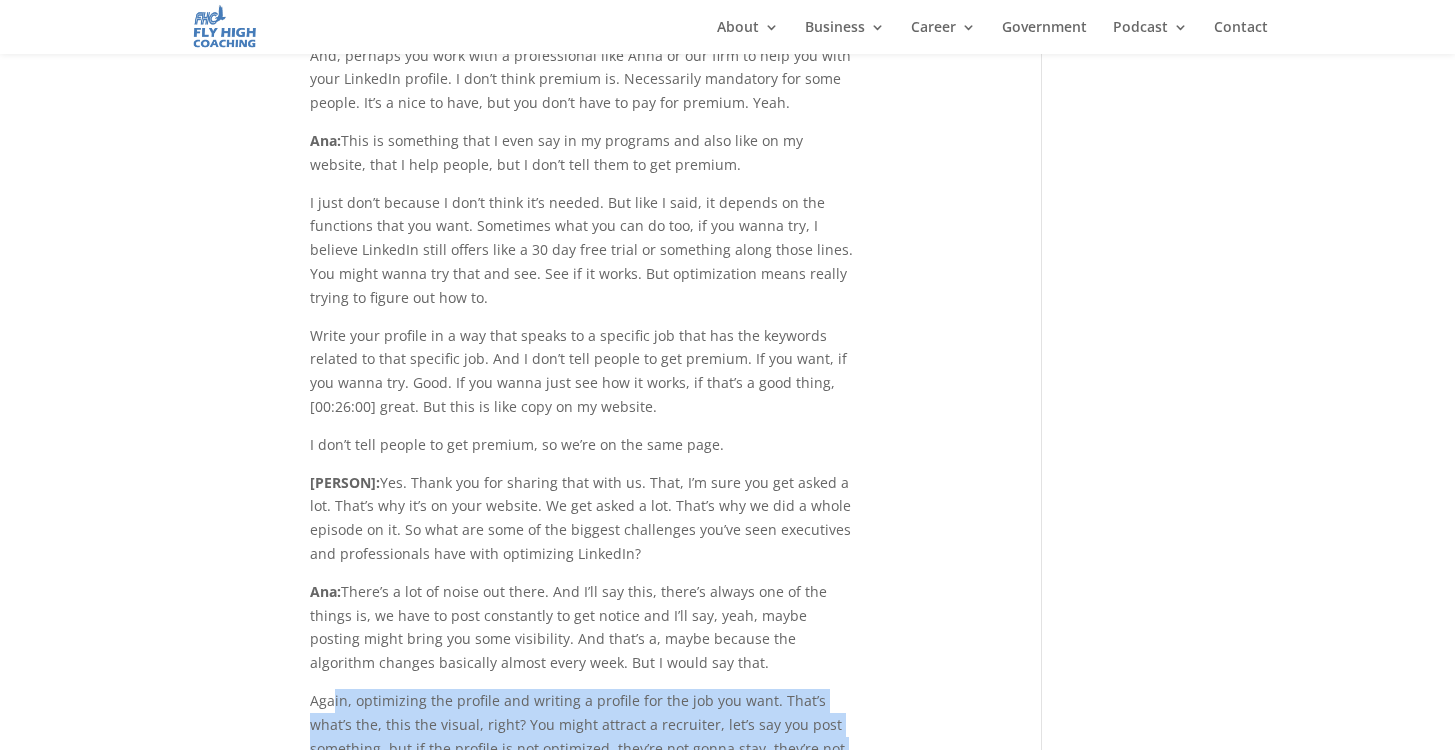 drag, startPoint x: 334, startPoint y: 298, endPoint x: 827, endPoint y: 398, distance: 503.03976 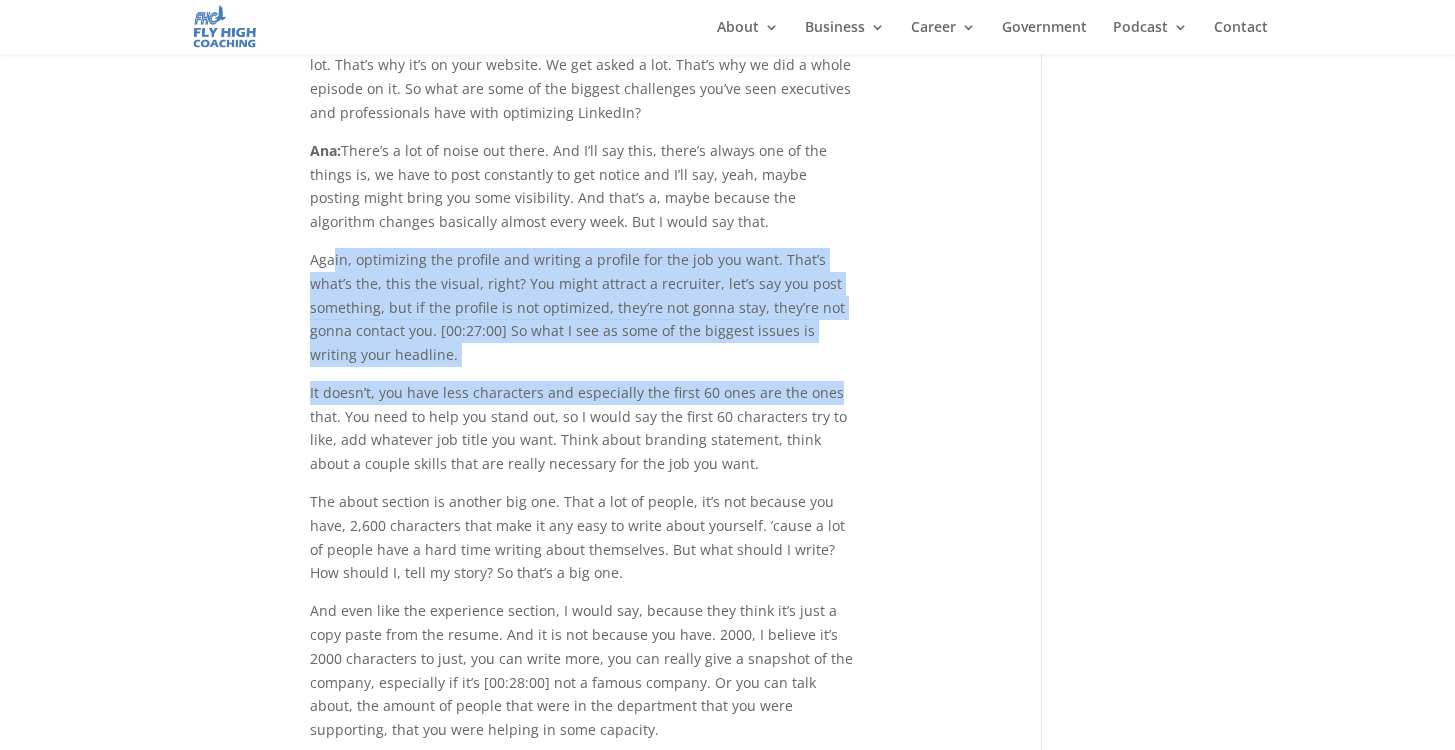 scroll, scrollTop: 11850, scrollLeft: 0, axis: vertical 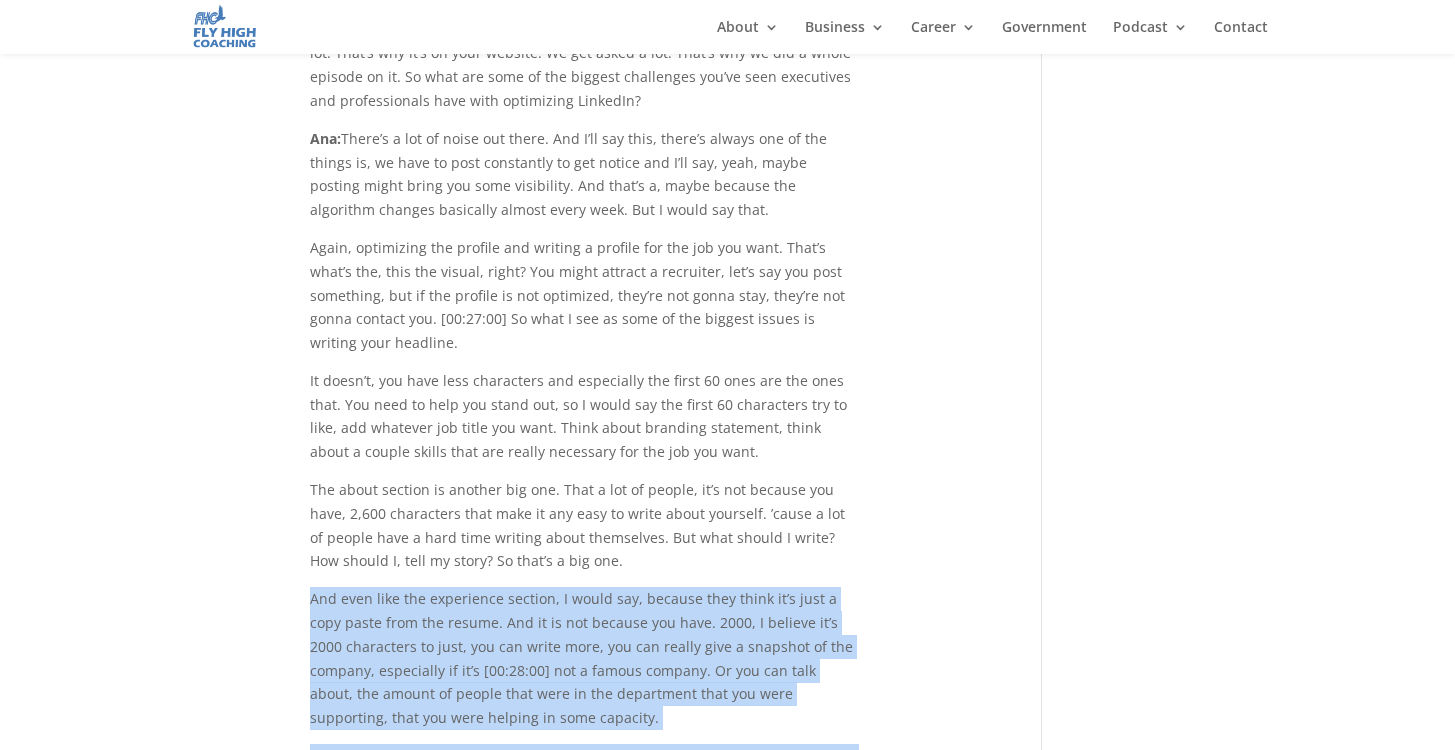 drag, startPoint x: 303, startPoint y: 168, endPoint x: 696, endPoint y: 498, distance: 513.1754 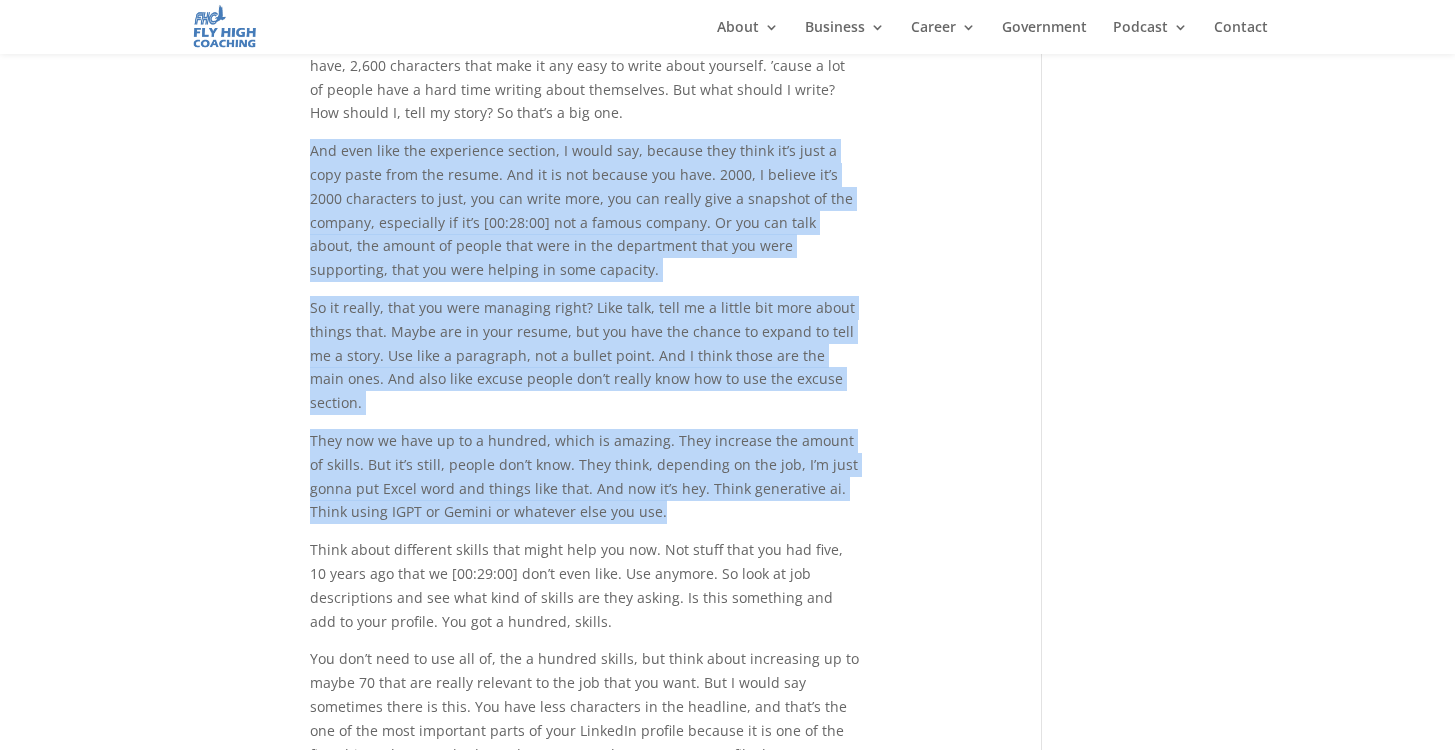 scroll, scrollTop: 12298, scrollLeft: 0, axis: vertical 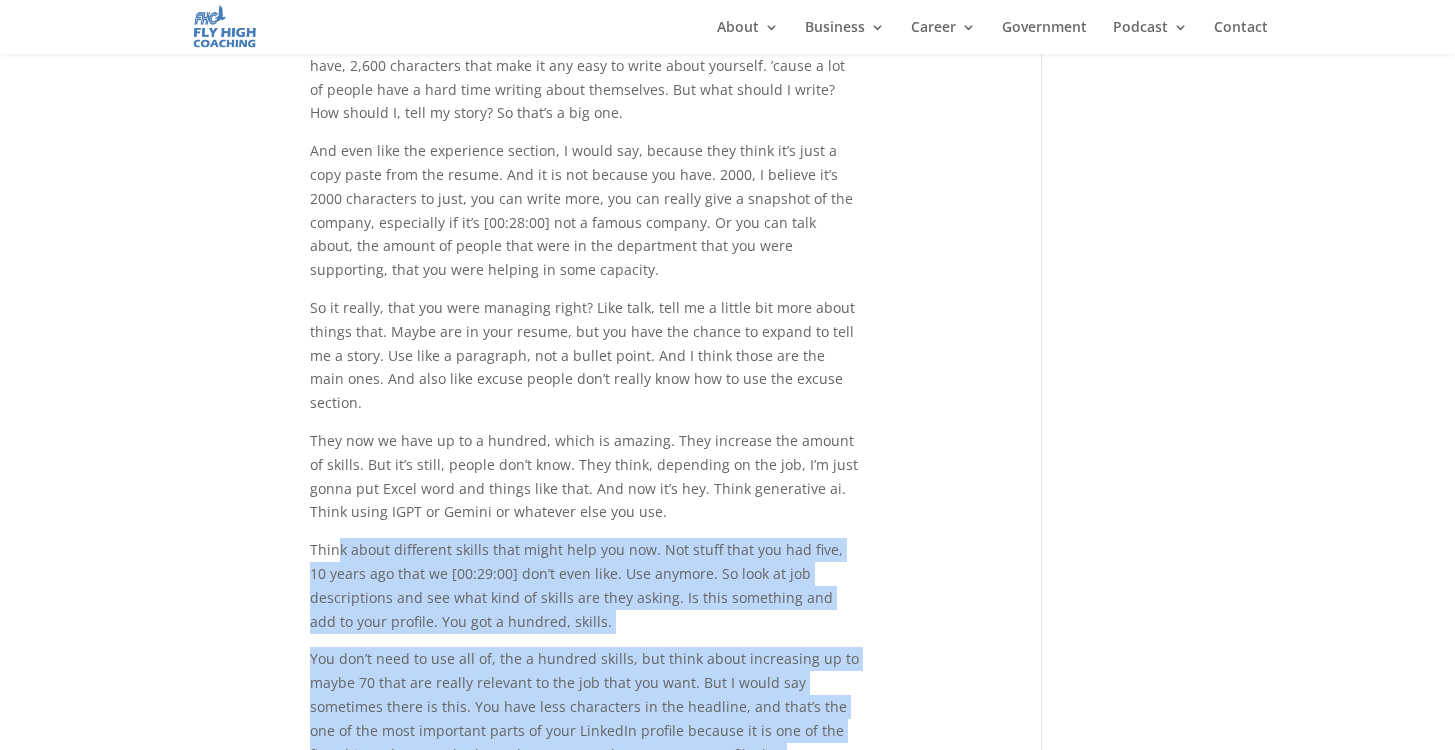 drag, startPoint x: 337, startPoint y: 105, endPoint x: 659, endPoint y: 403, distance: 438.73456 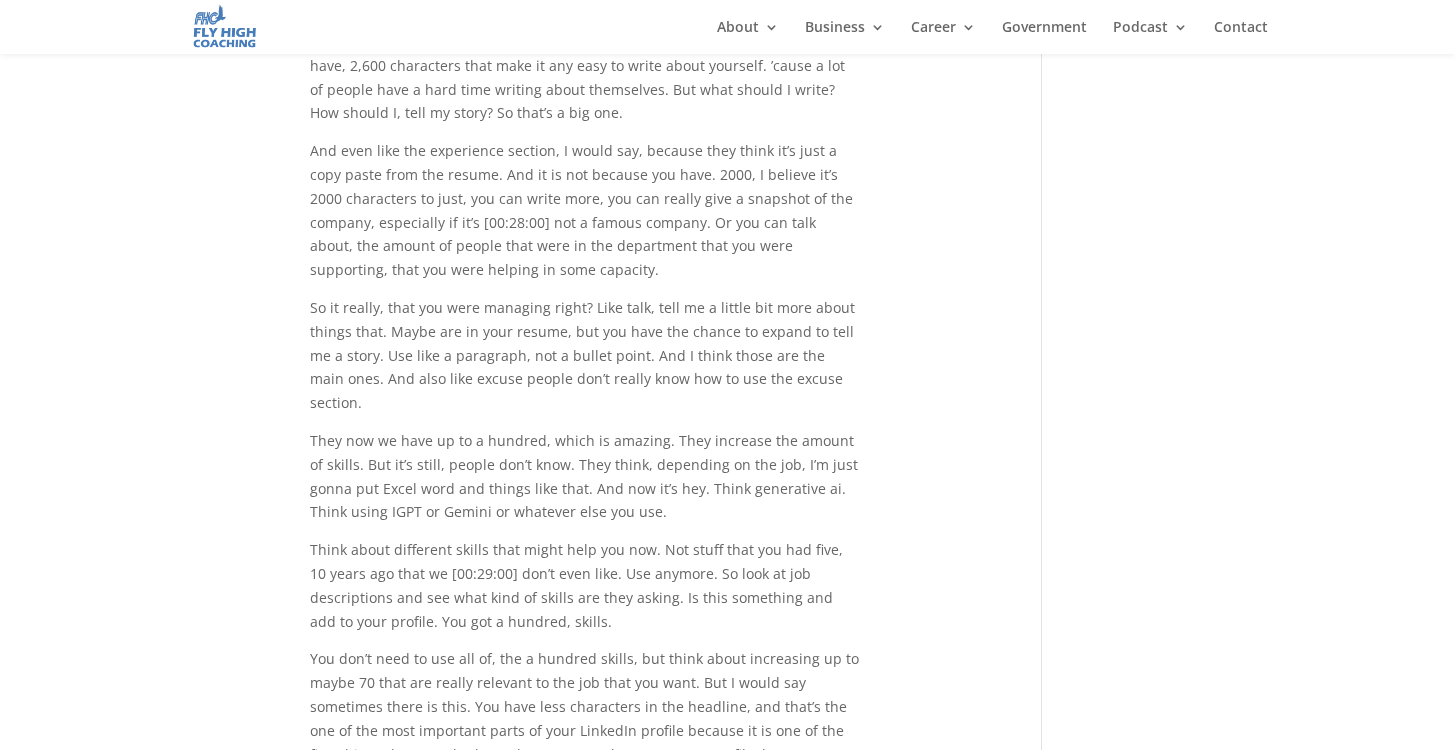 drag, startPoint x: 316, startPoint y: 337, endPoint x: 706, endPoint y: 427, distance: 400.2499 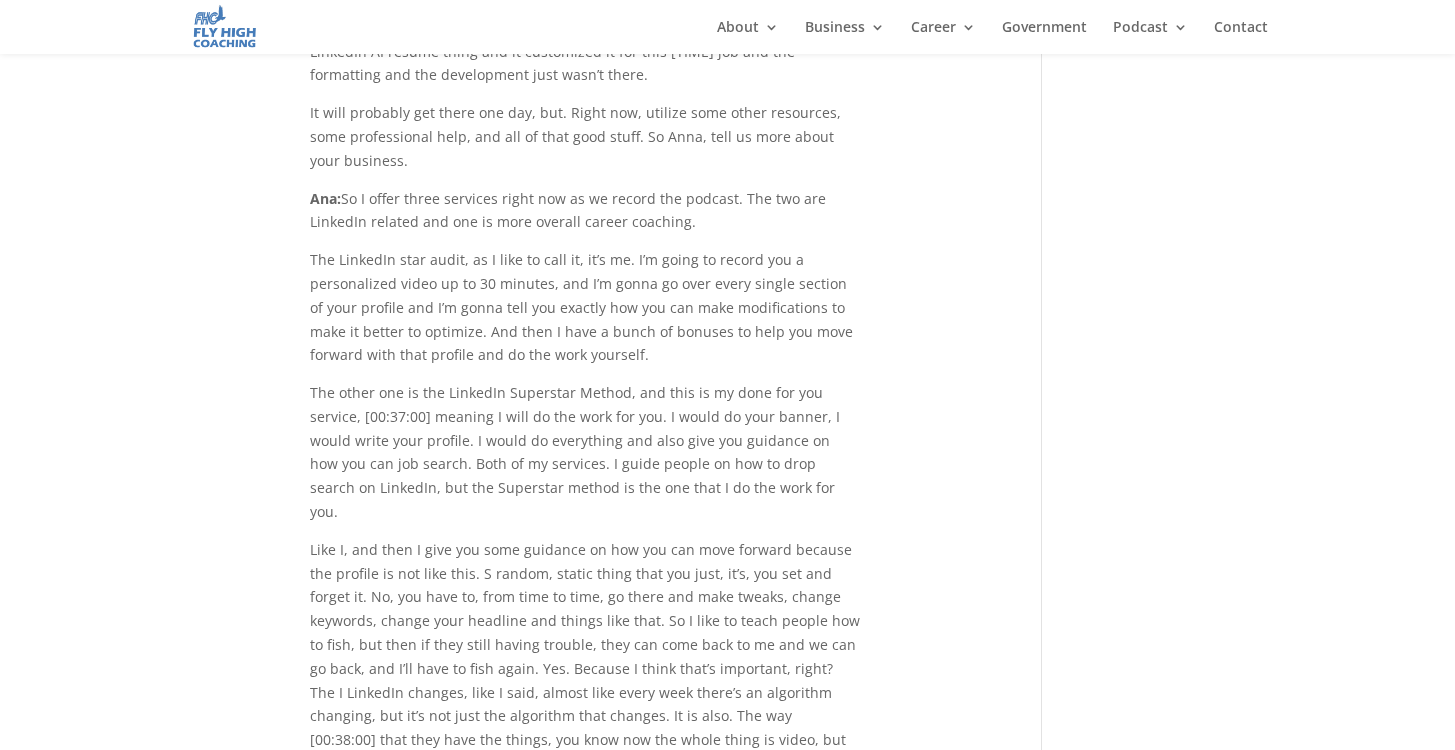 scroll, scrollTop: 15912, scrollLeft: 0, axis: vertical 